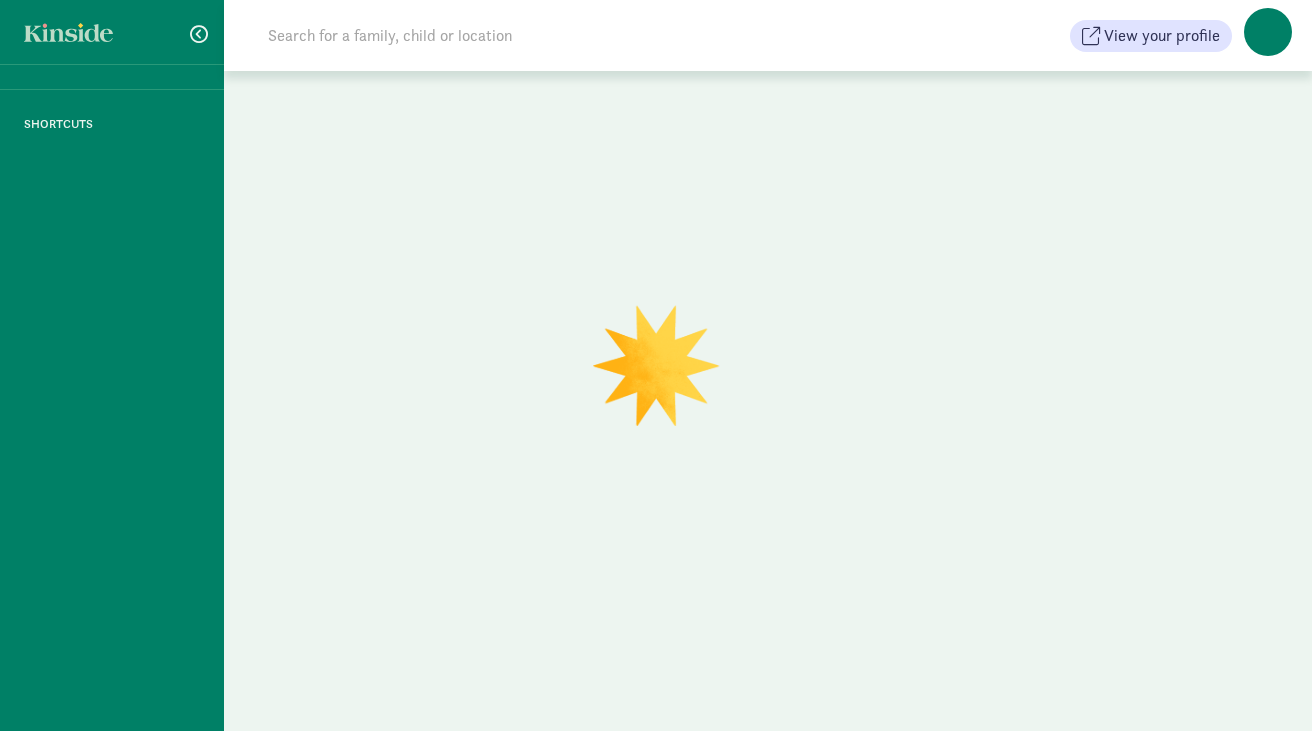 scroll, scrollTop: 0, scrollLeft: 0, axis: both 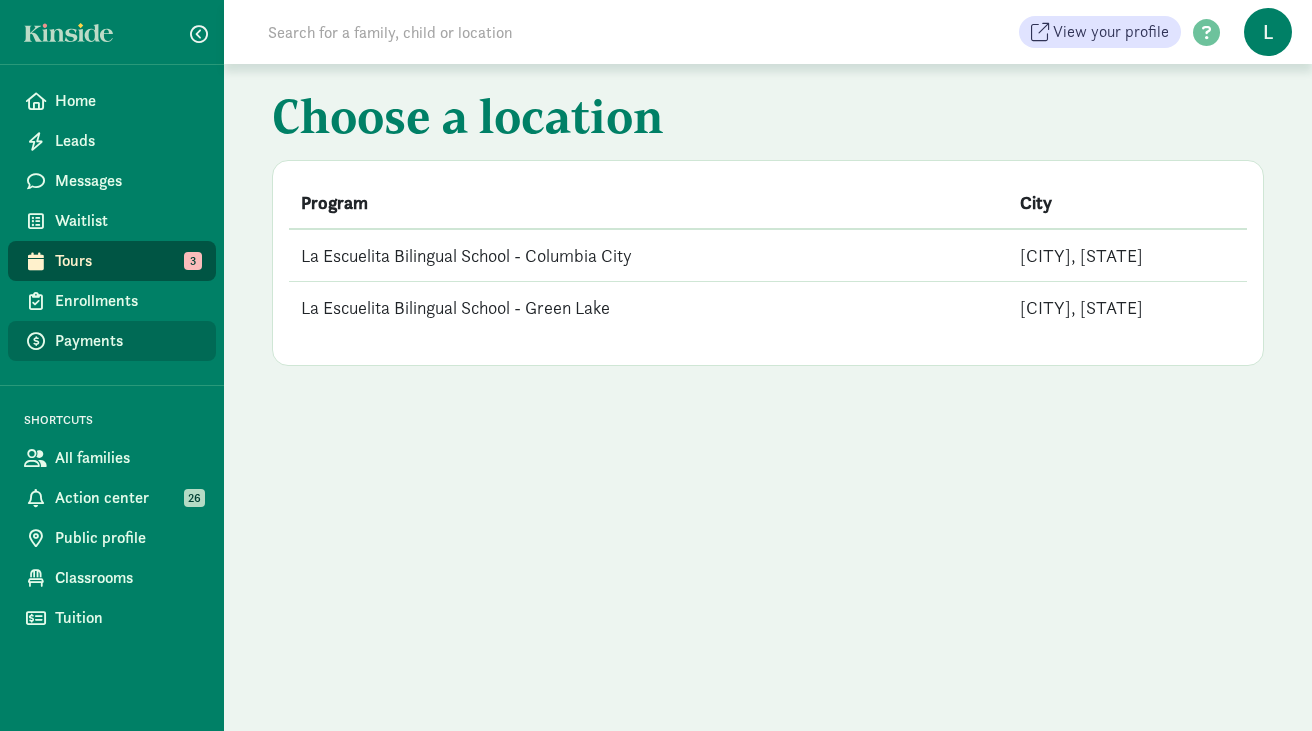 click on "Payments" at bounding box center [127, 341] 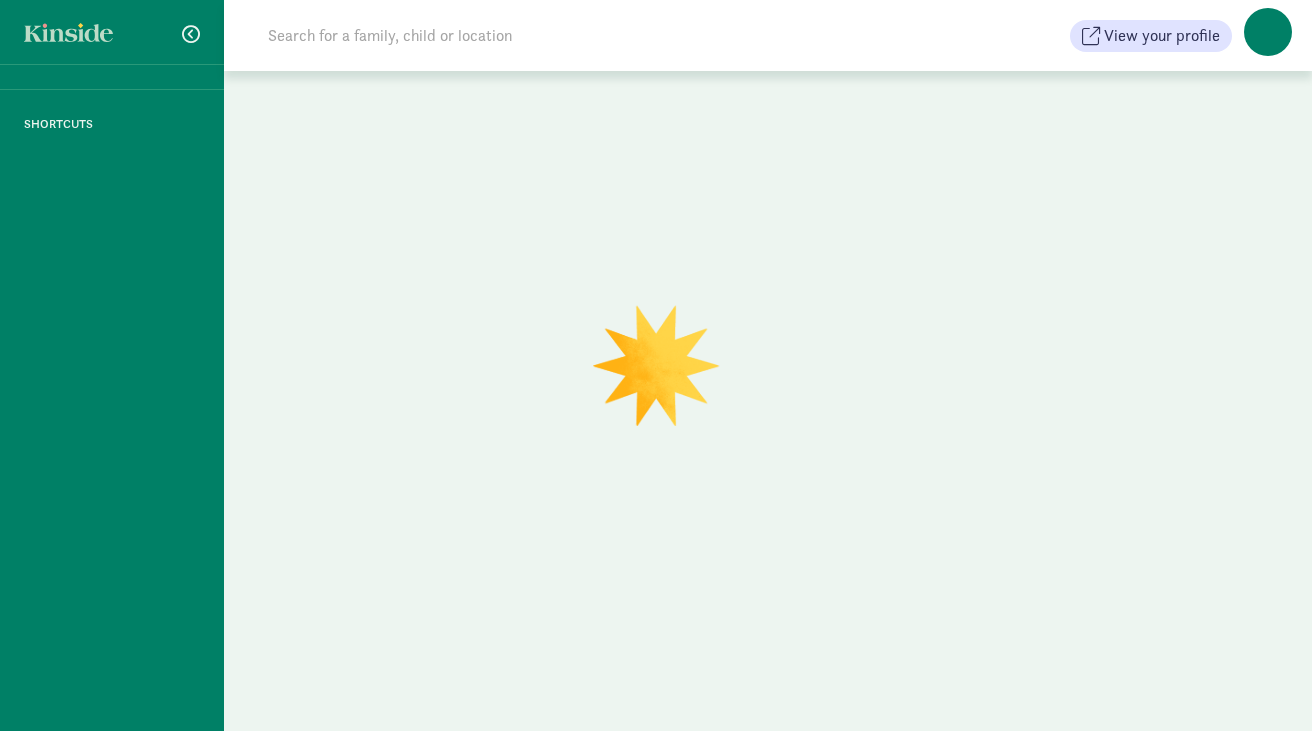 scroll, scrollTop: 0, scrollLeft: 0, axis: both 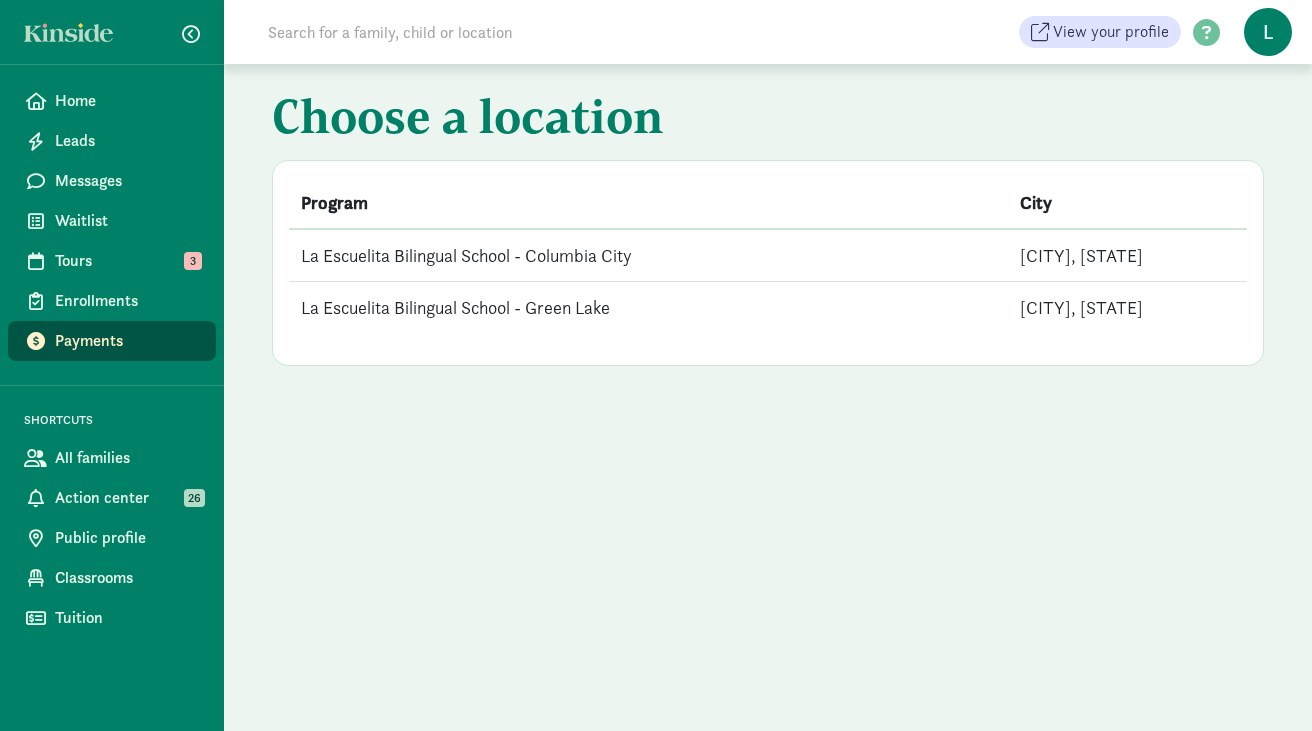 click on "La Escuelita Bilingual School - Columbia City" at bounding box center [648, 255] 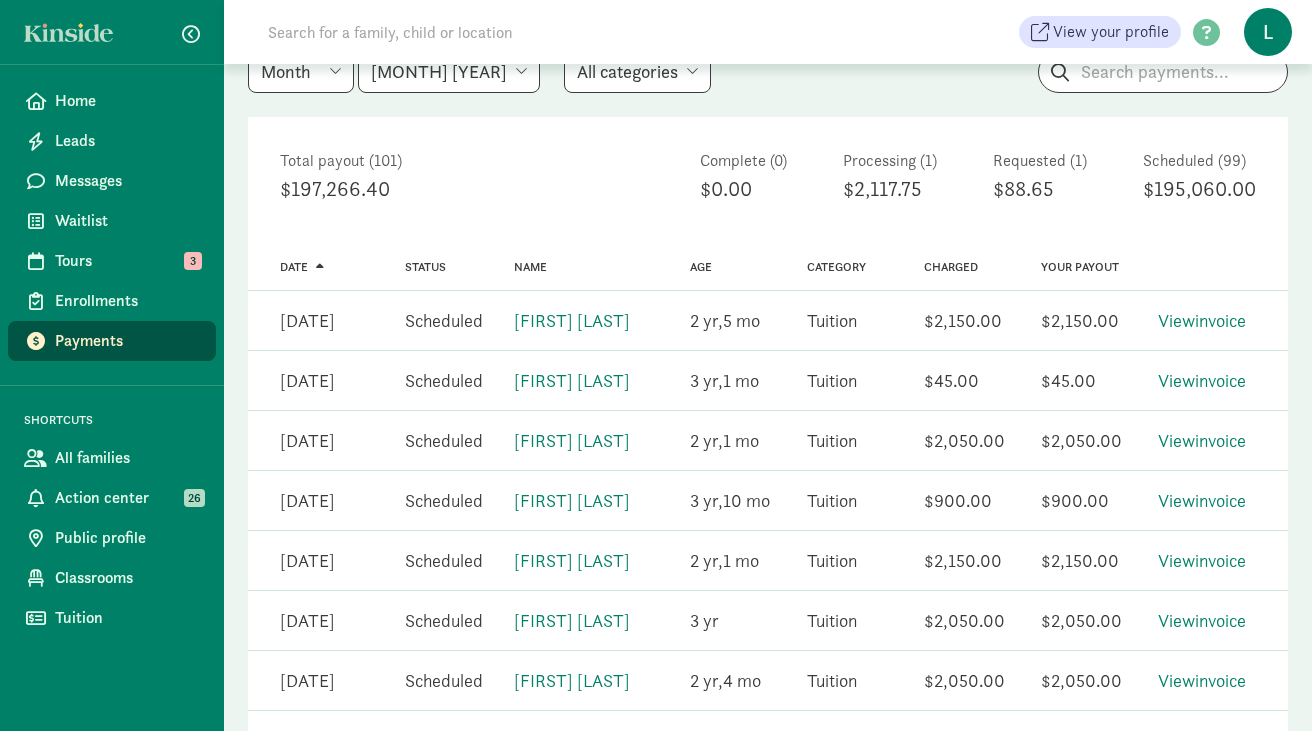 scroll, scrollTop: 0, scrollLeft: 0, axis: both 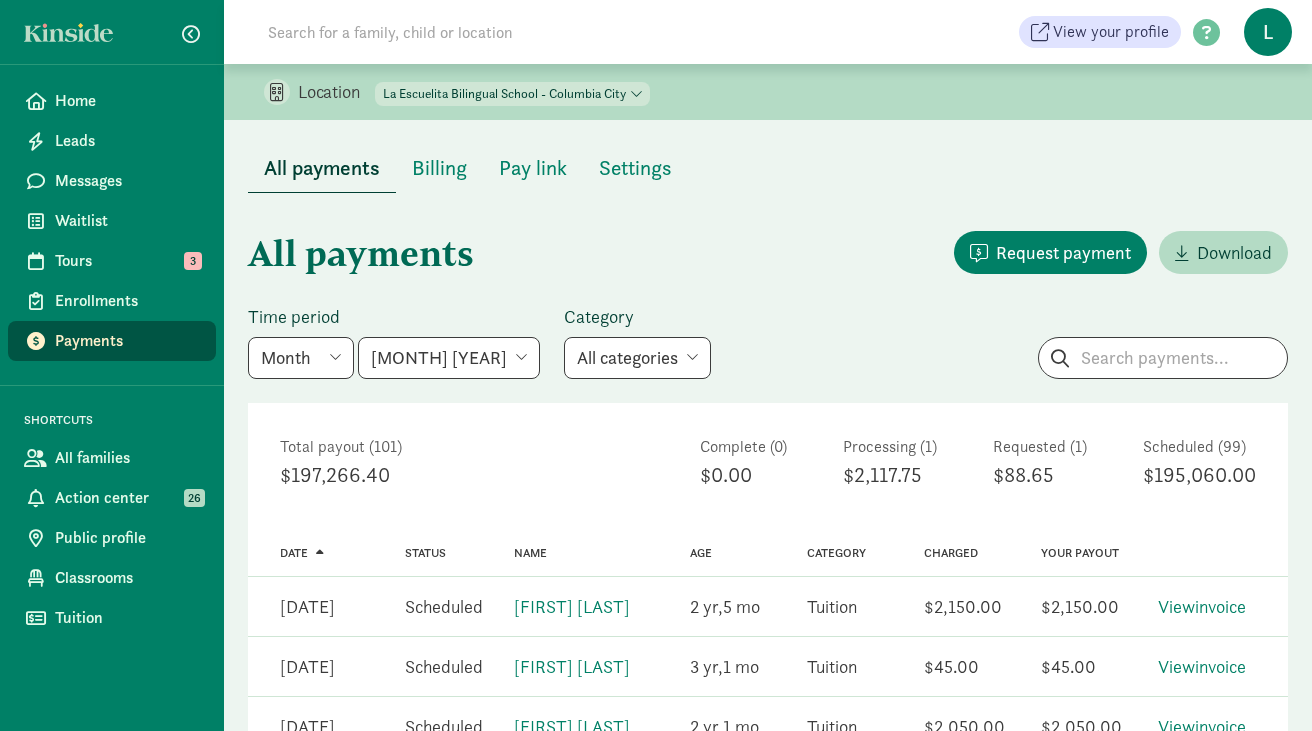 click on "[MONTH] [YEAR] [MONTH] [YEAR] [MONTH] [YEAR] [MONTH] [YEAR] [MONTH] [YEAR] [MONTH] [YEAR] [MONTH] [YEAR]" at bounding box center [449, 358] 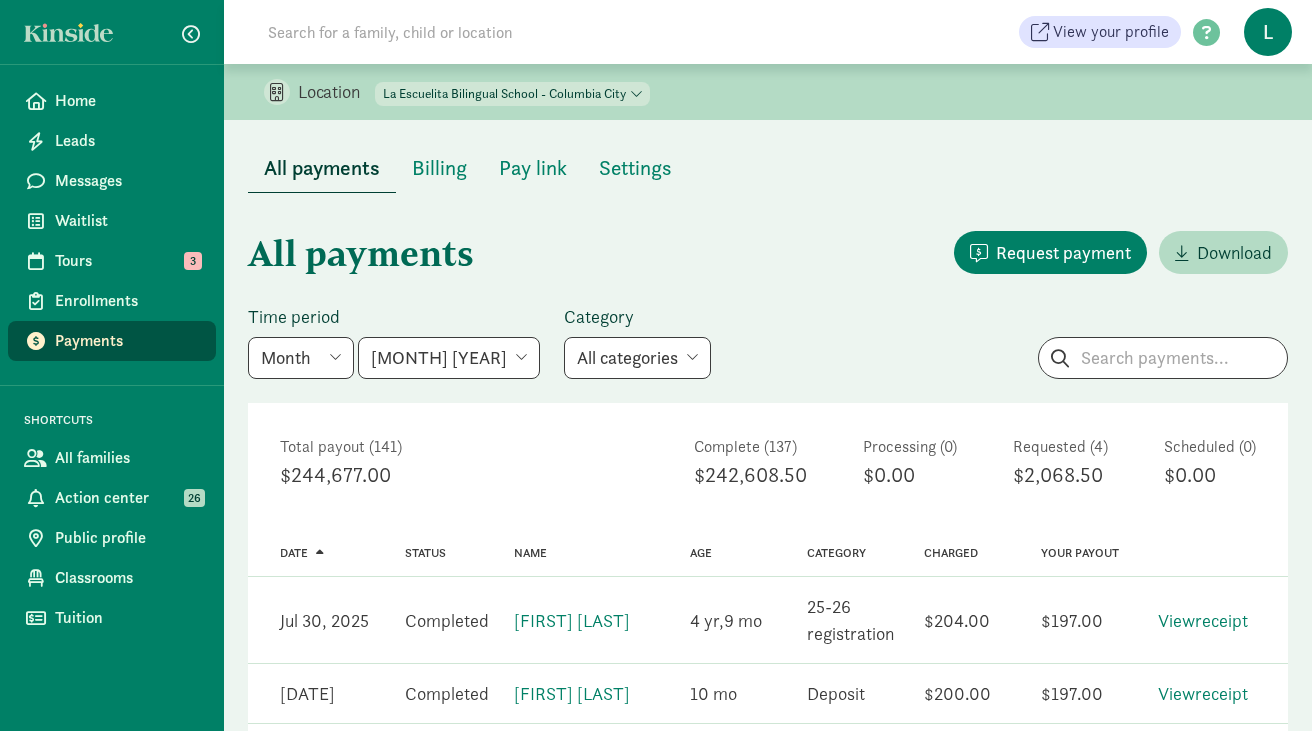click on "All categories Tuition Donation Deposit Waitlist fee" at bounding box center [637, 358] 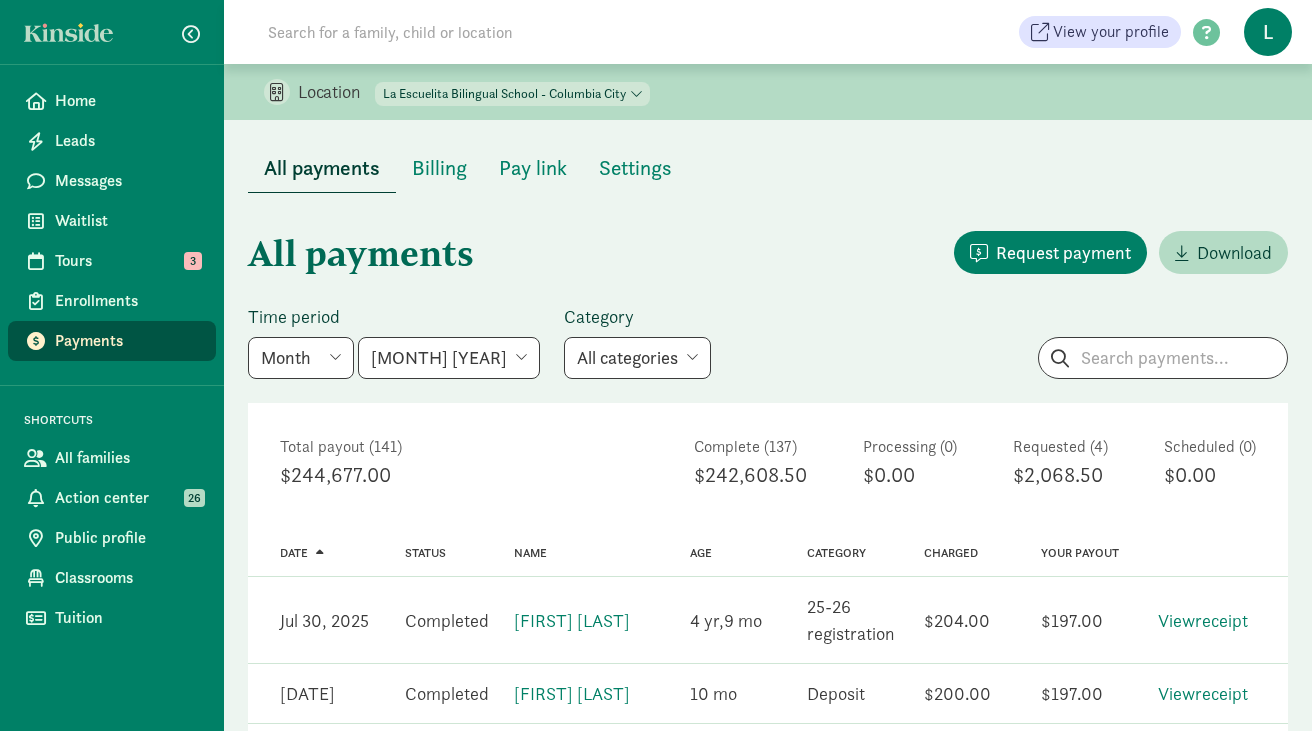 select on "deposit" 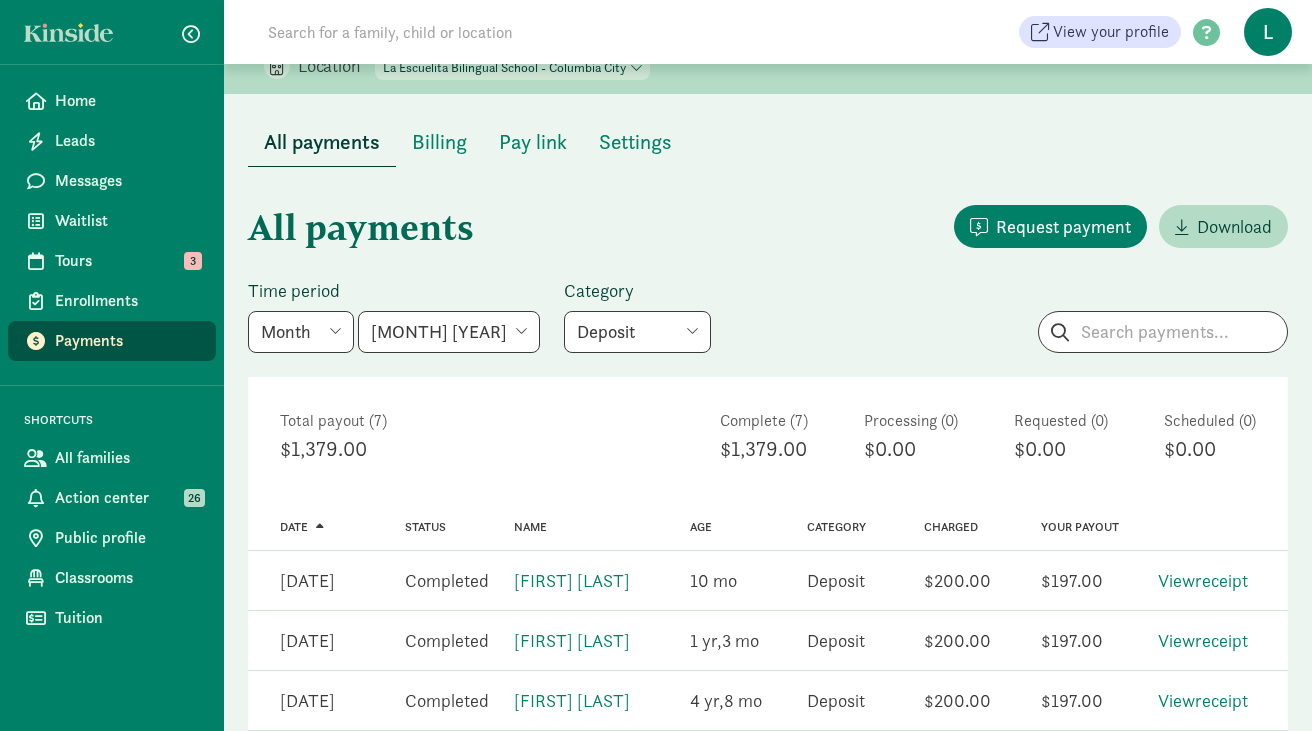 scroll, scrollTop: 0, scrollLeft: 0, axis: both 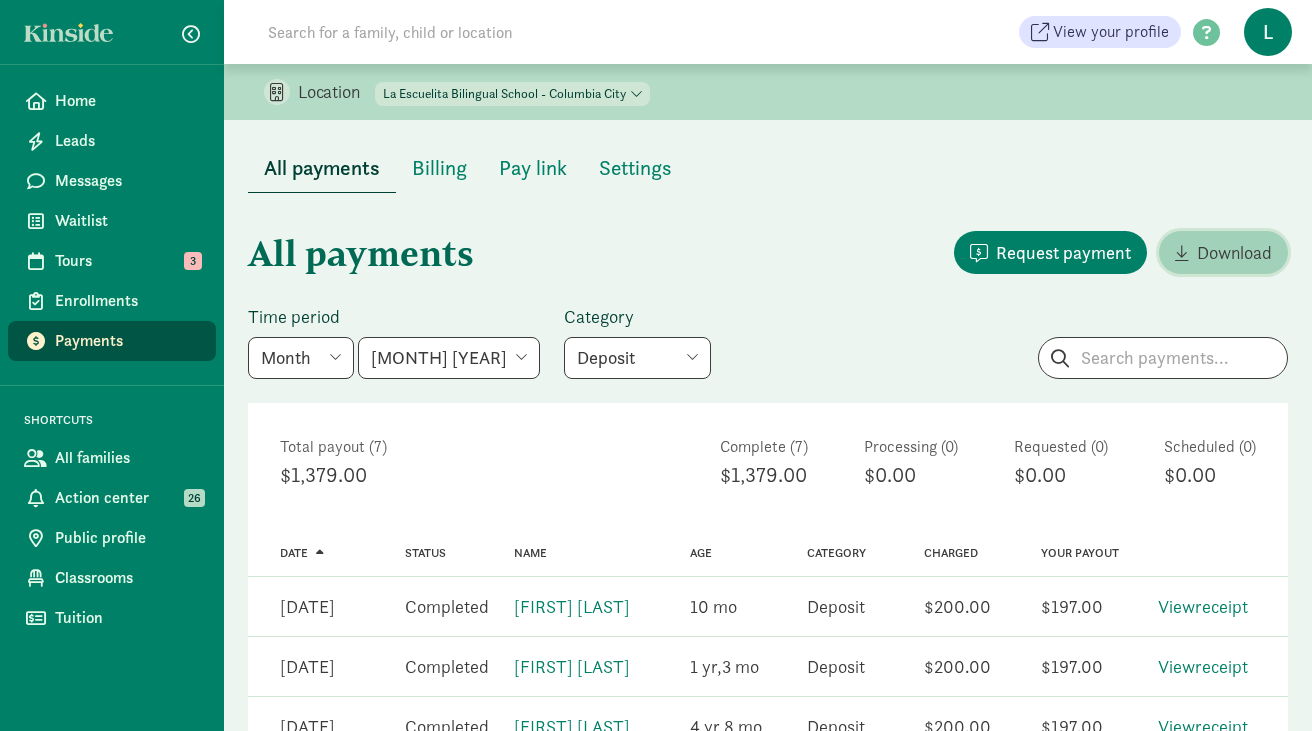 click on "Download" at bounding box center (1234, 252) 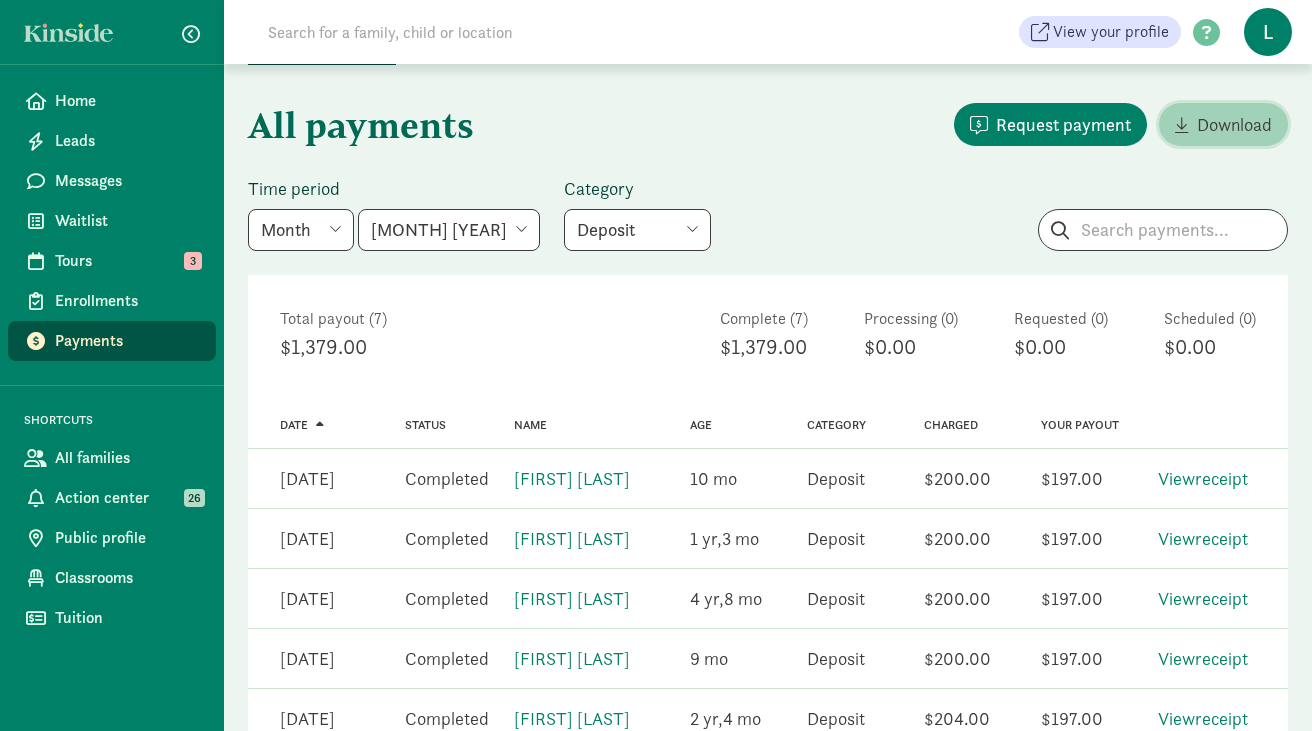 scroll, scrollTop: 134, scrollLeft: 0, axis: vertical 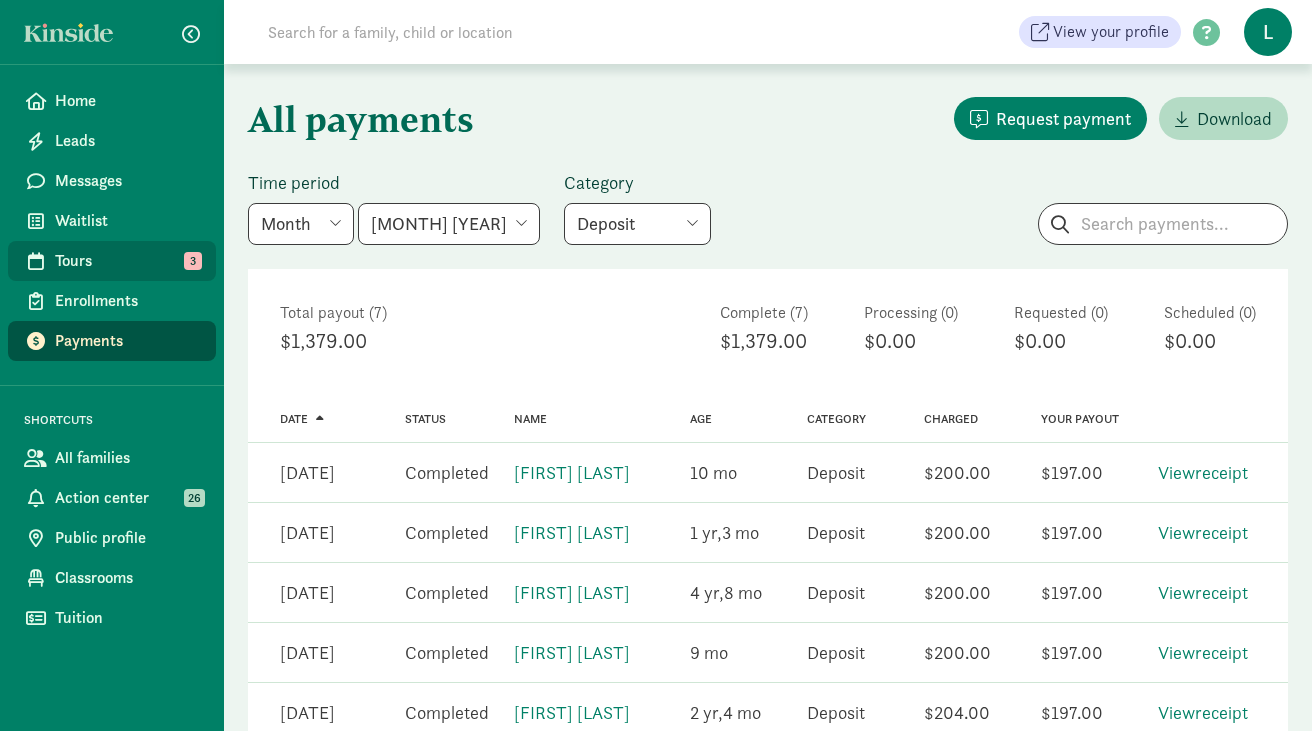 click on "Tours" at bounding box center [127, 261] 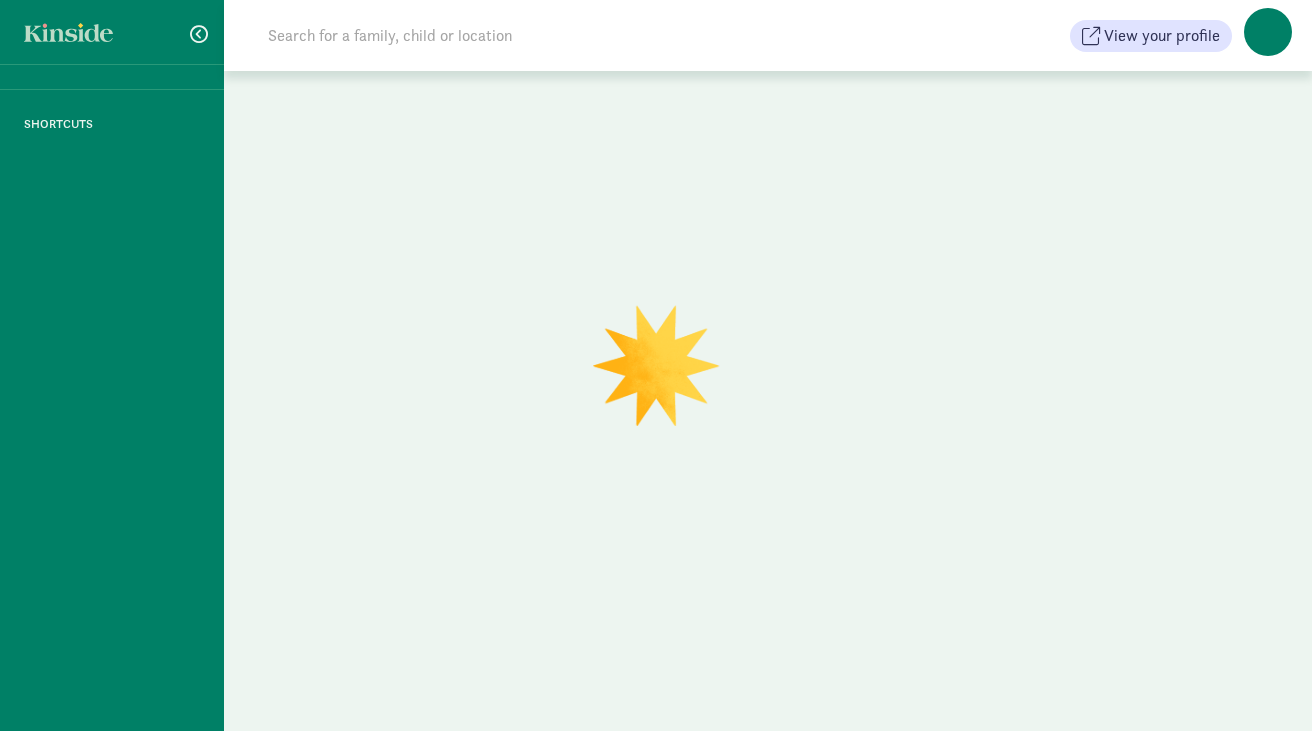 scroll, scrollTop: 0, scrollLeft: 0, axis: both 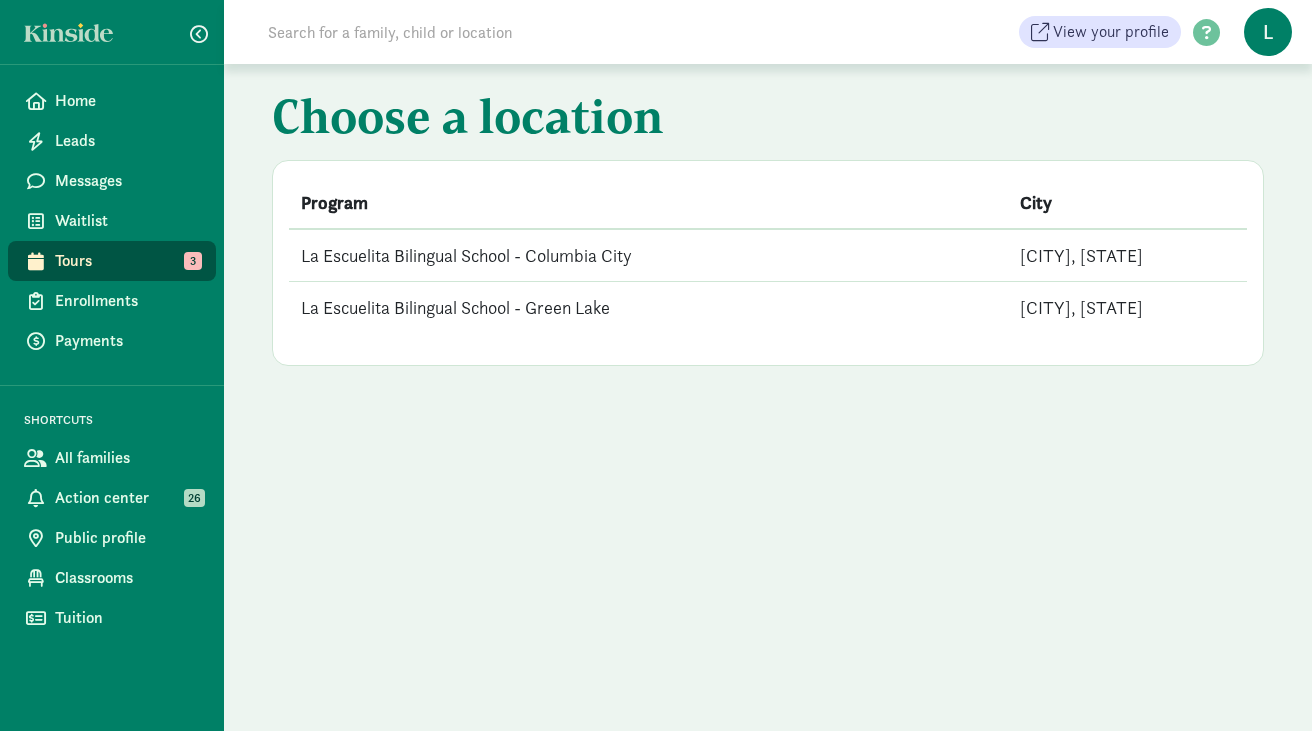 click on "La Escuelita Bilingual School - Columbia City" at bounding box center (648, 255) 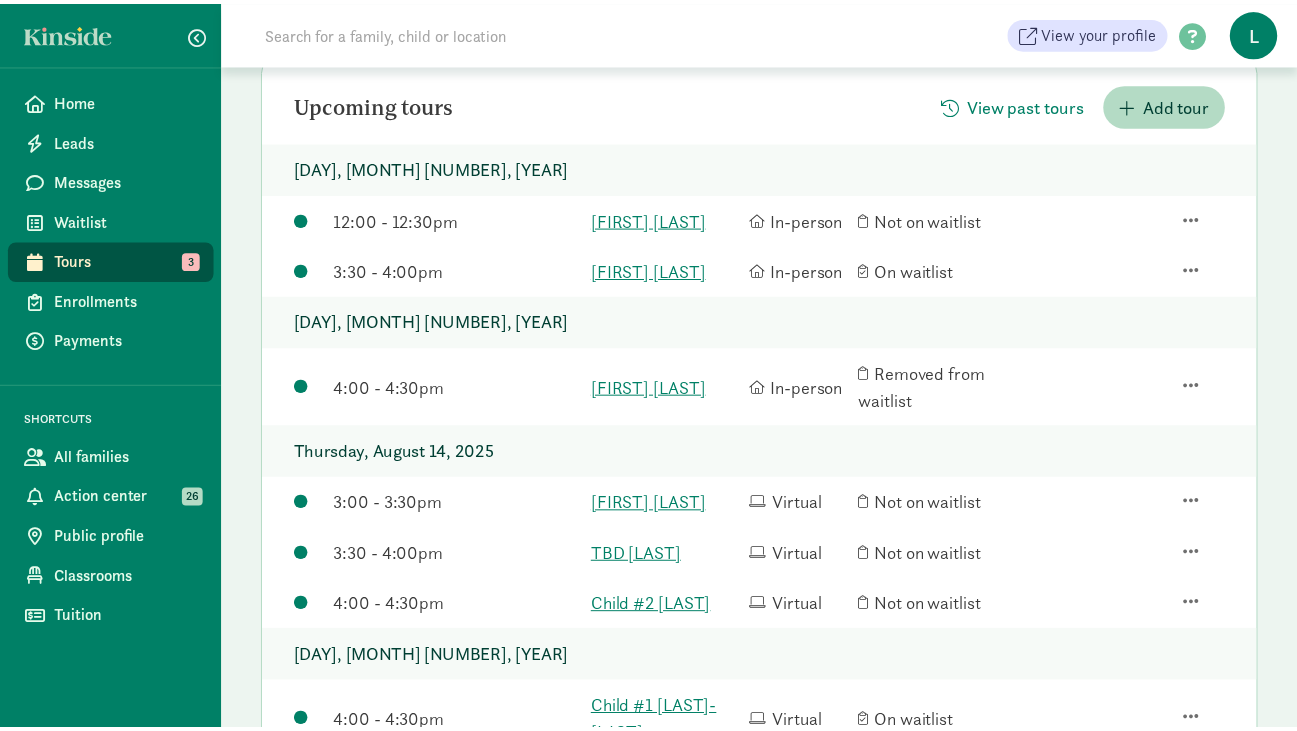 scroll, scrollTop: 250, scrollLeft: 0, axis: vertical 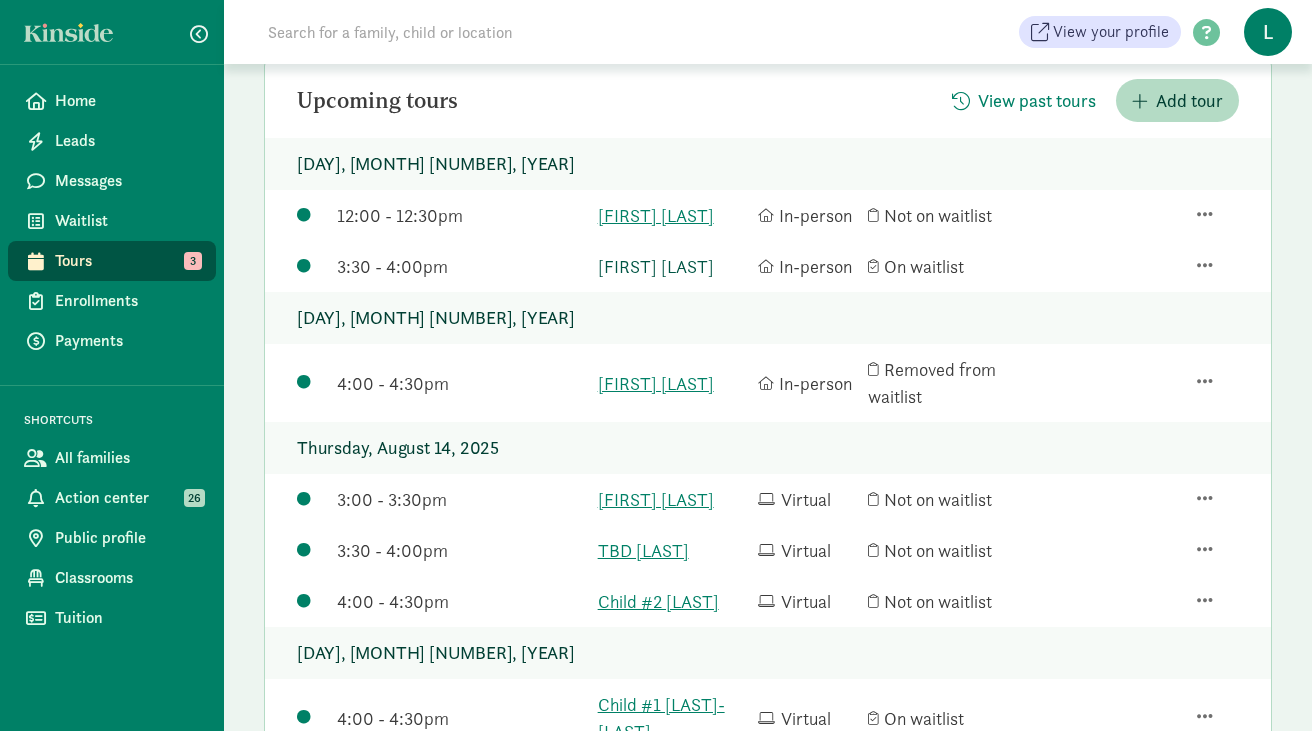 click on "Indy Lampert" at bounding box center (673, 266) 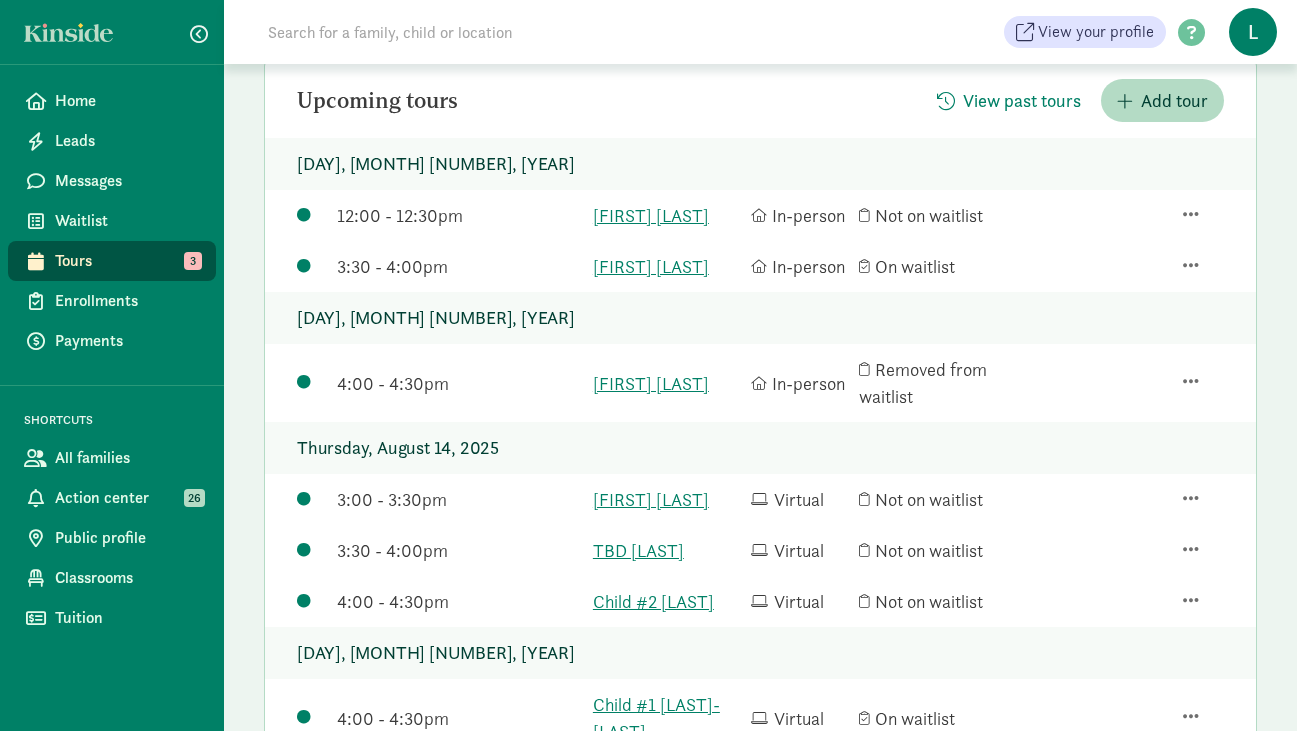 scroll, scrollTop: 0, scrollLeft: 0, axis: both 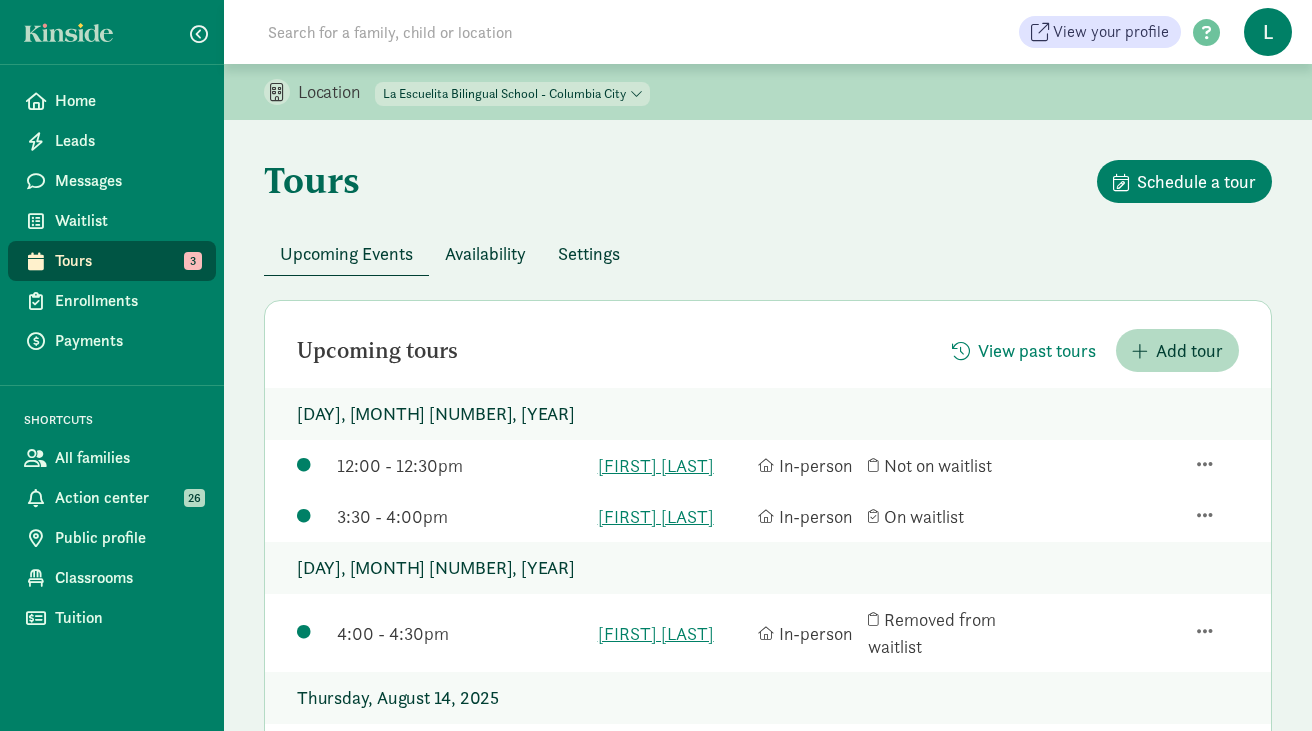 click on "La Escuelita Bilingual School - Columbia City La Escuelita Bilingual School - Green Lake" at bounding box center (512, 94) 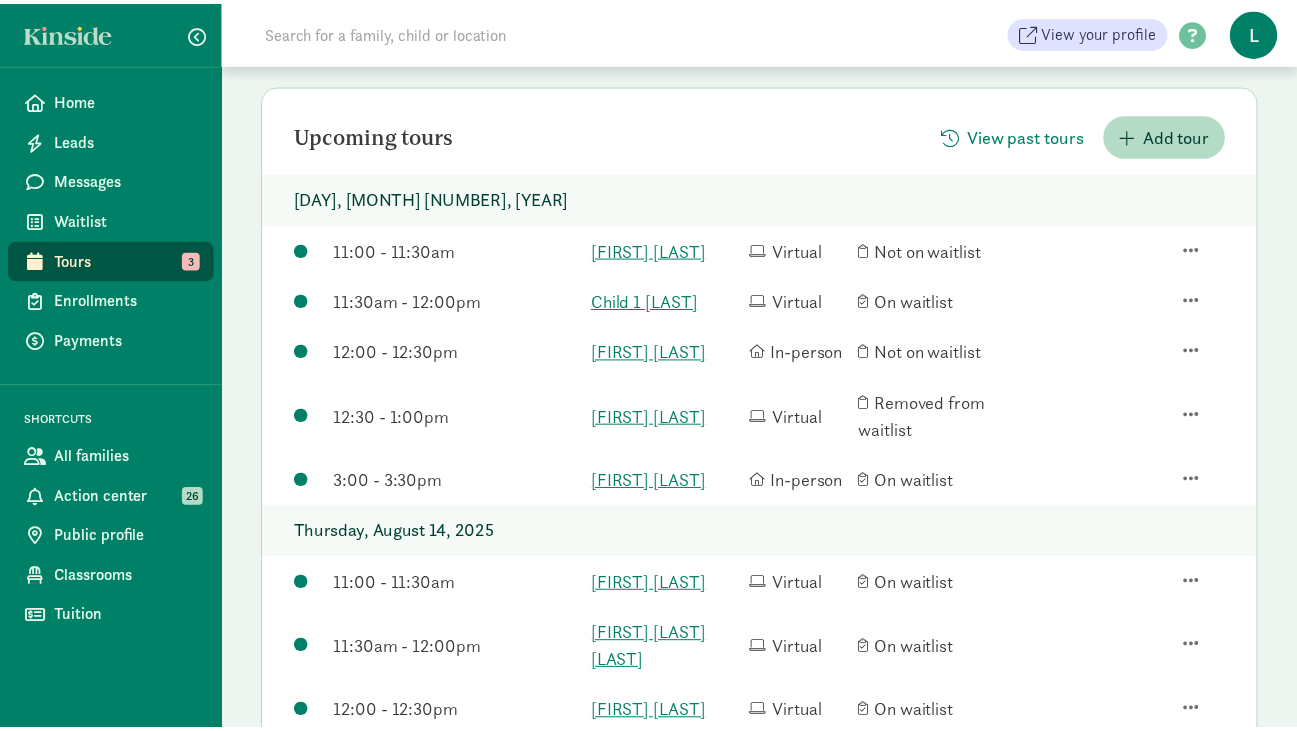 scroll, scrollTop: 219, scrollLeft: 0, axis: vertical 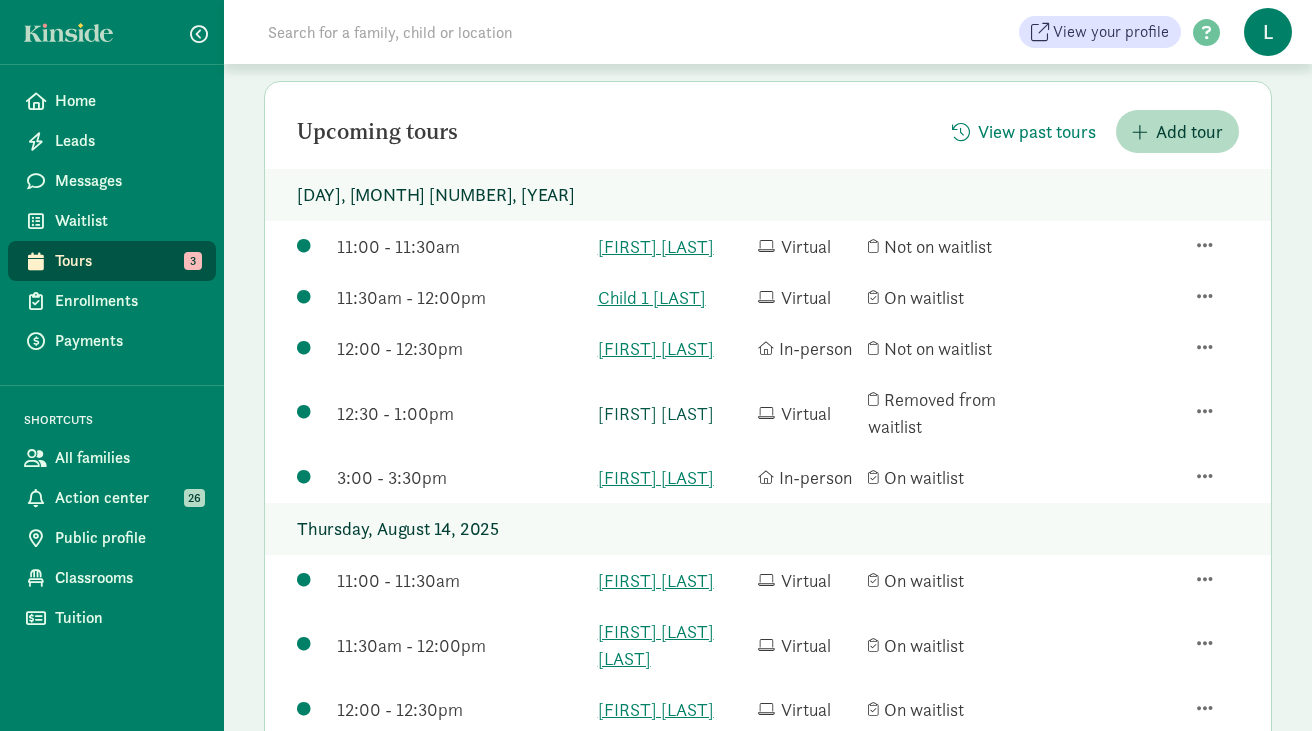 click on "Mattias Maestas" at bounding box center (673, 413) 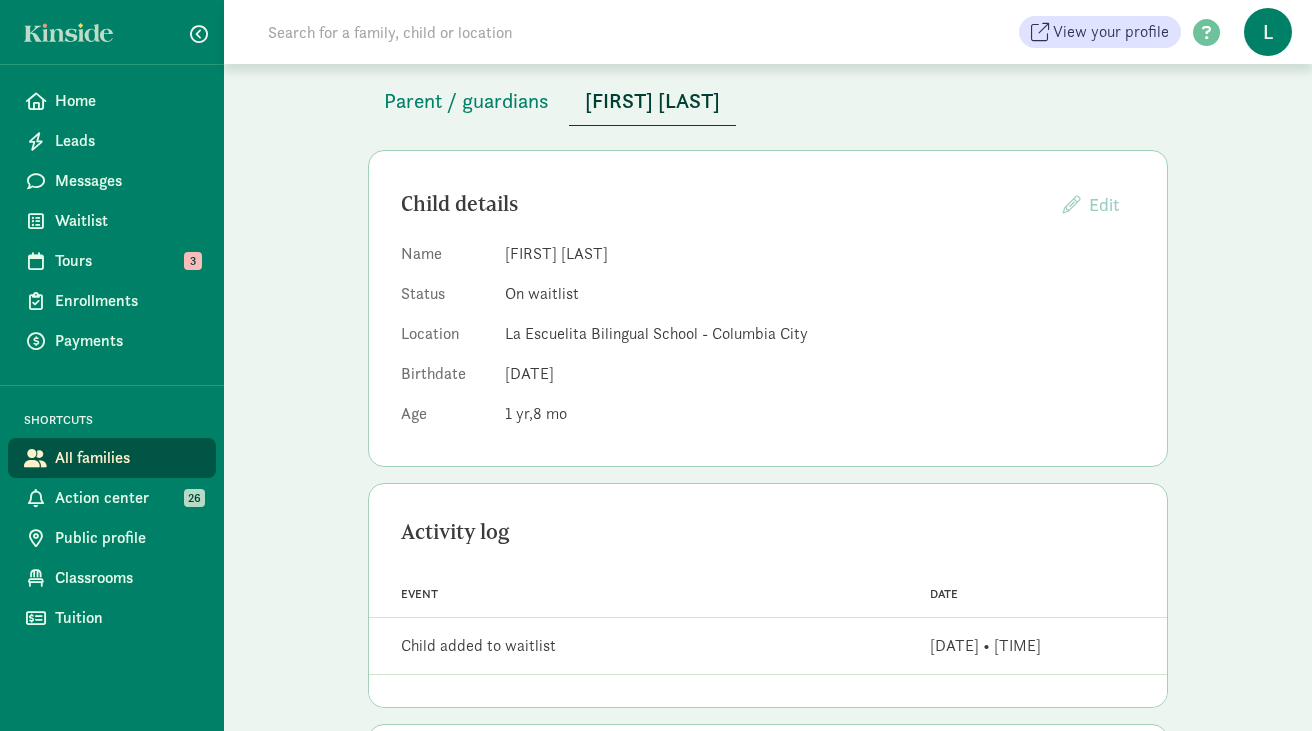 scroll, scrollTop: 97, scrollLeft: 0, axis: vertical 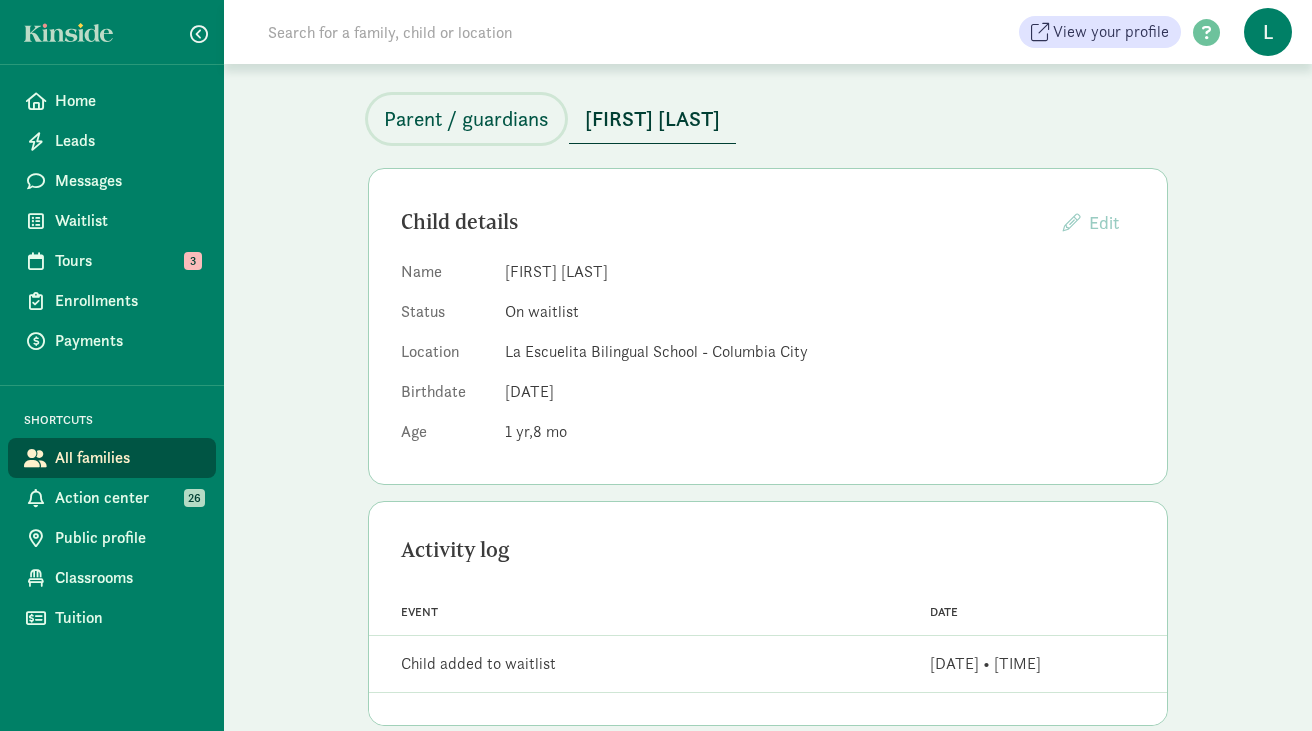 click on "Parent / guardians" at bounding box center [466, 119] 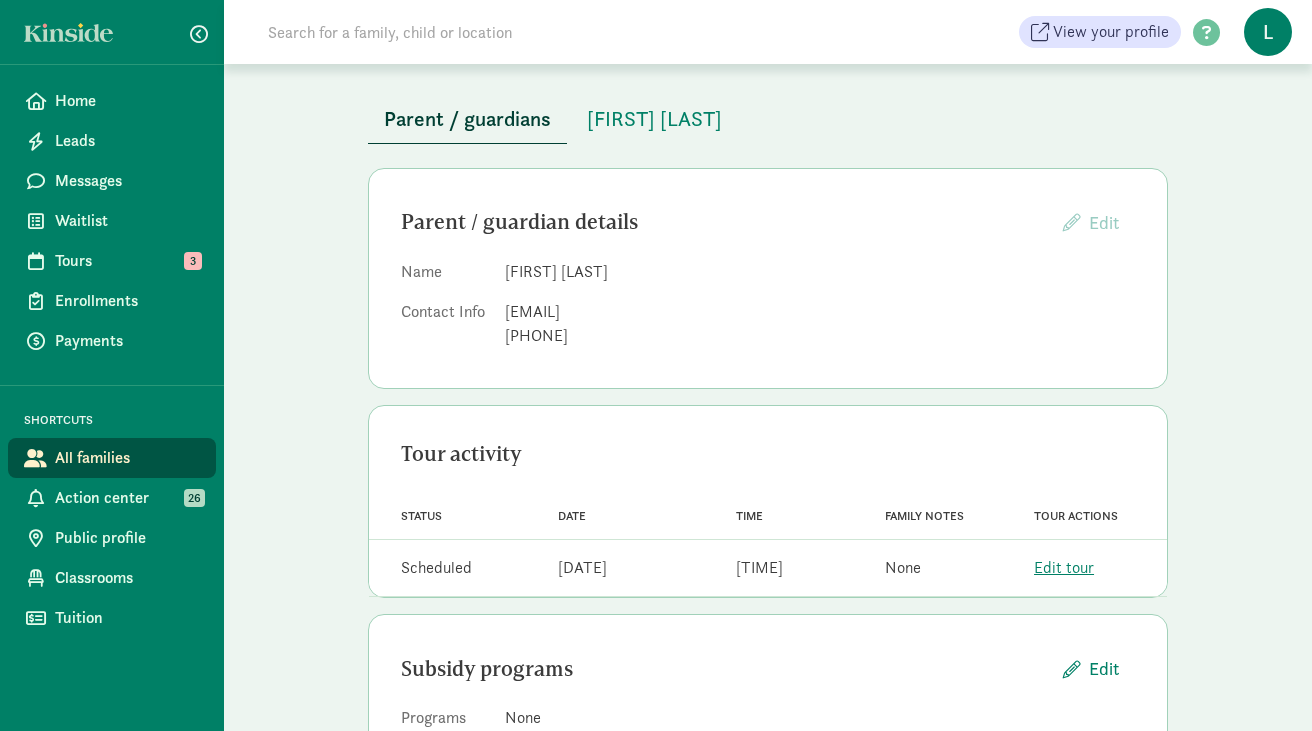 drag, startPoint x: 624, startPoint y: 268, endPoint x: 508, endPoint y: 272, distance: 116.06895 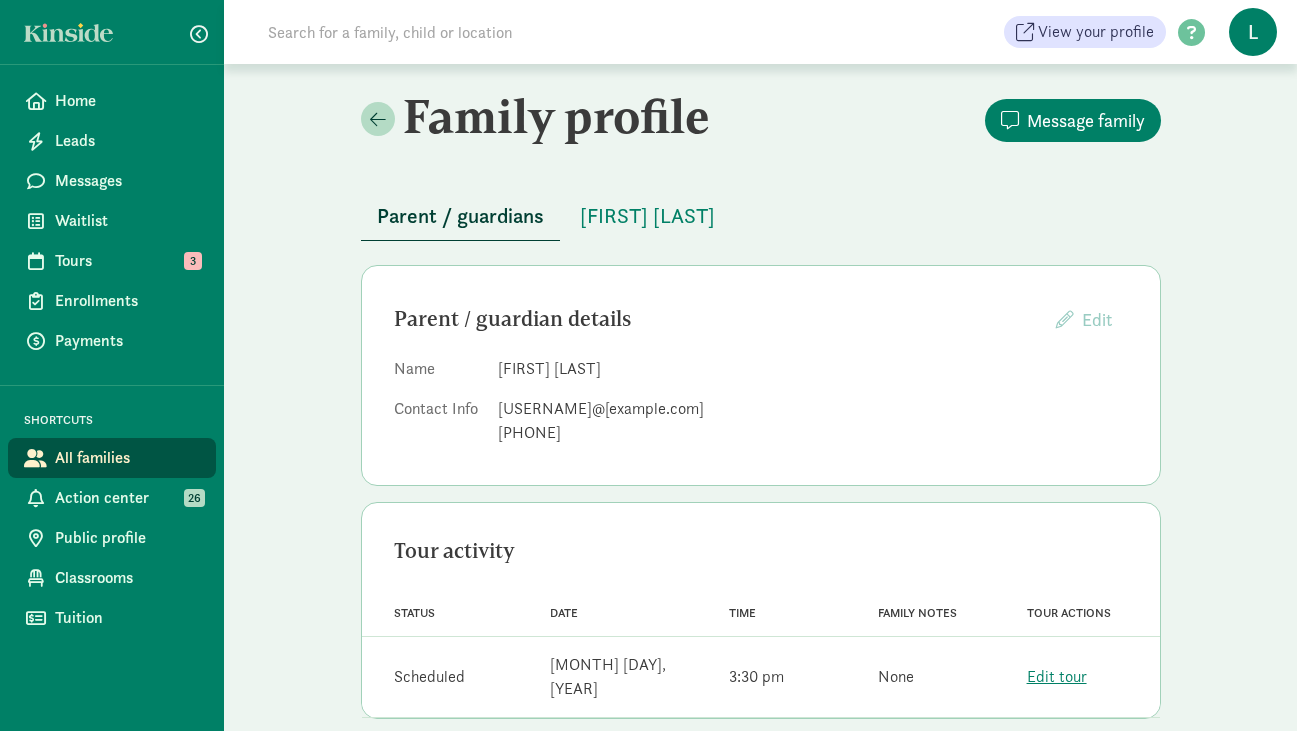 scroll, scrollTop: 97, scrollLeft: 0, axis: vertical 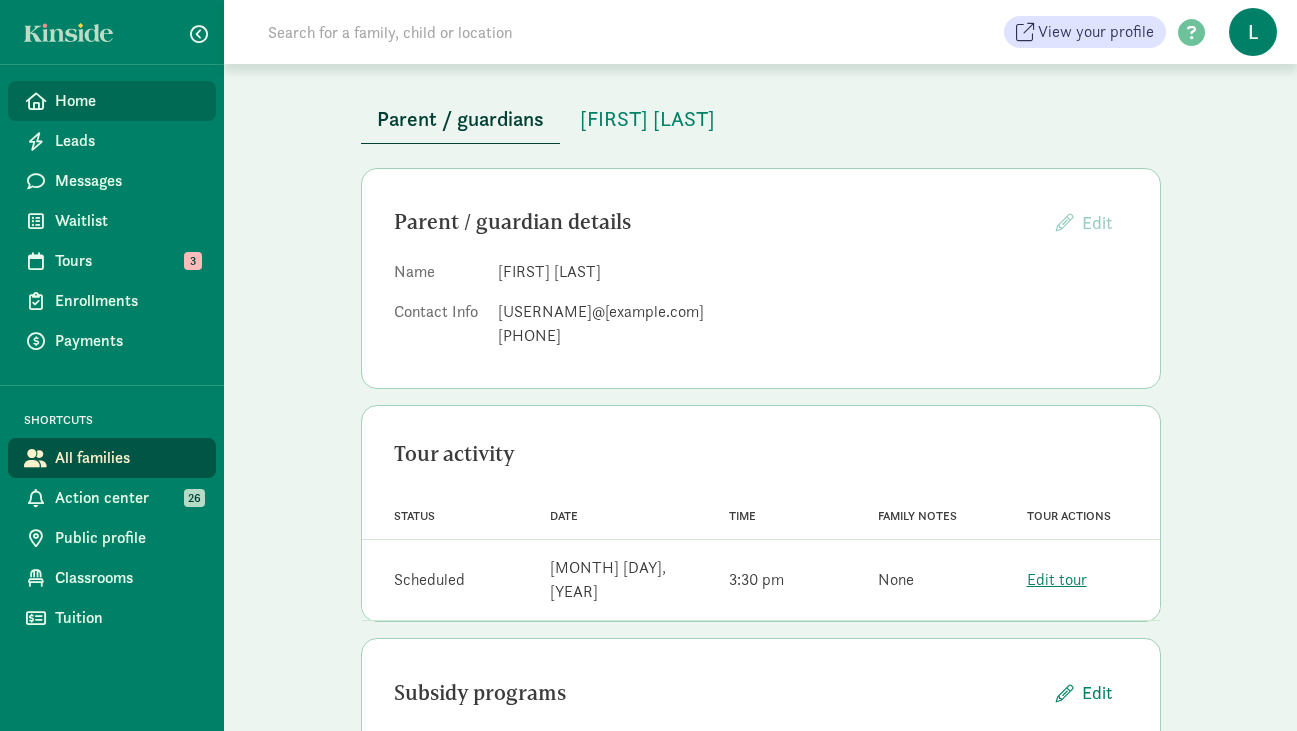 click on "Home" at bounding box center [127, 101] 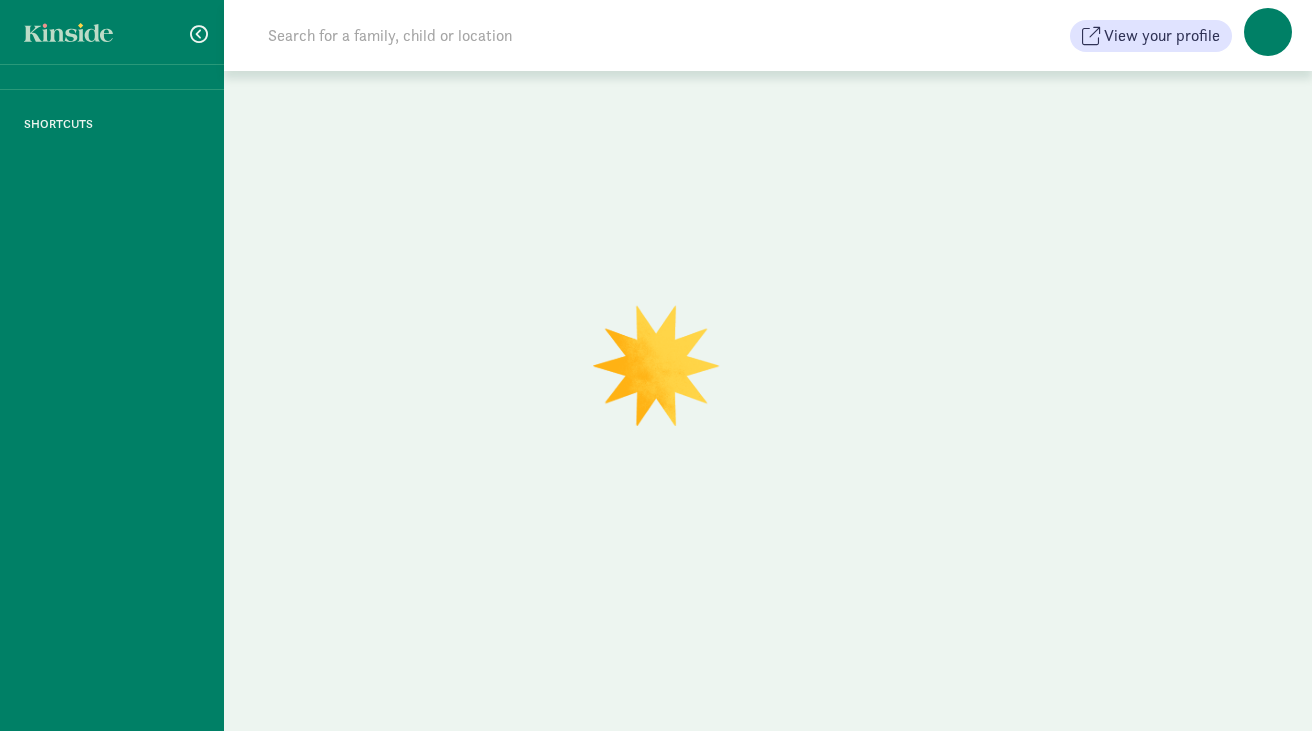 scroll, scrollTop: 0, scrollLeft: 0, axis: both 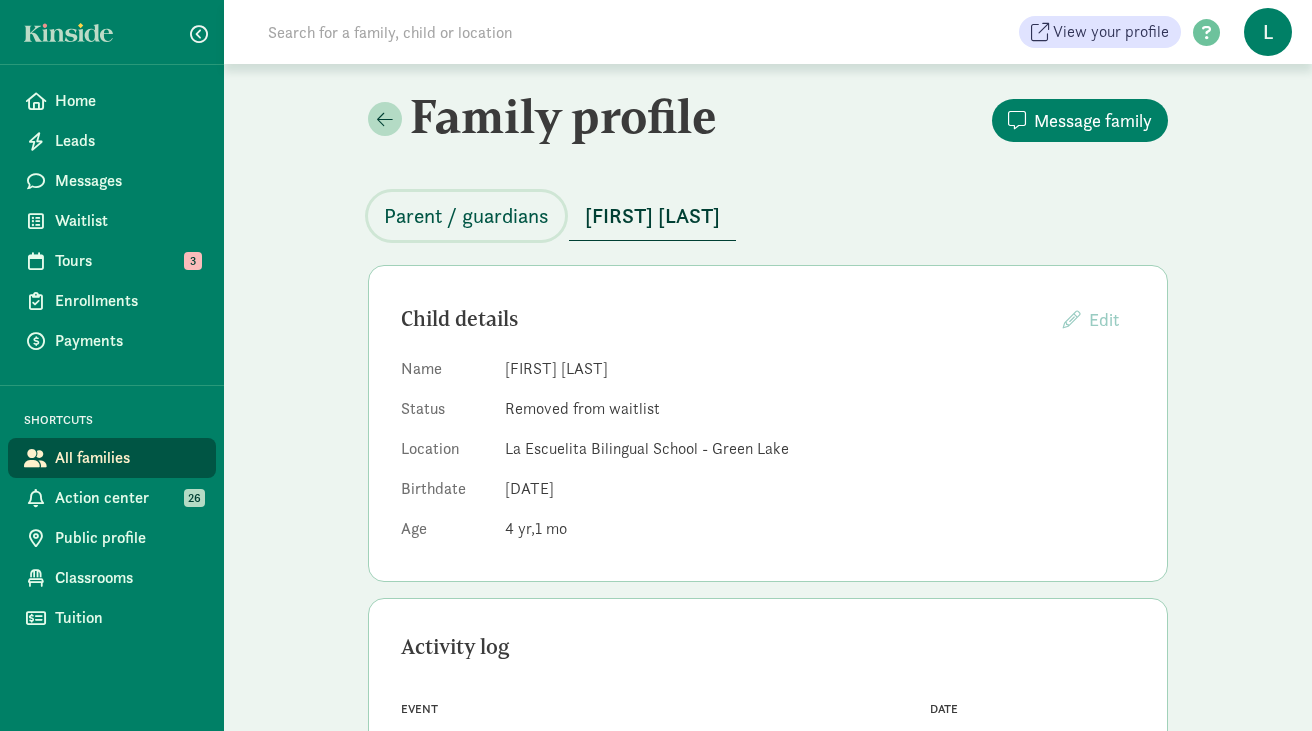 click on "Parent / guardians" at bounding box center (466, 216) 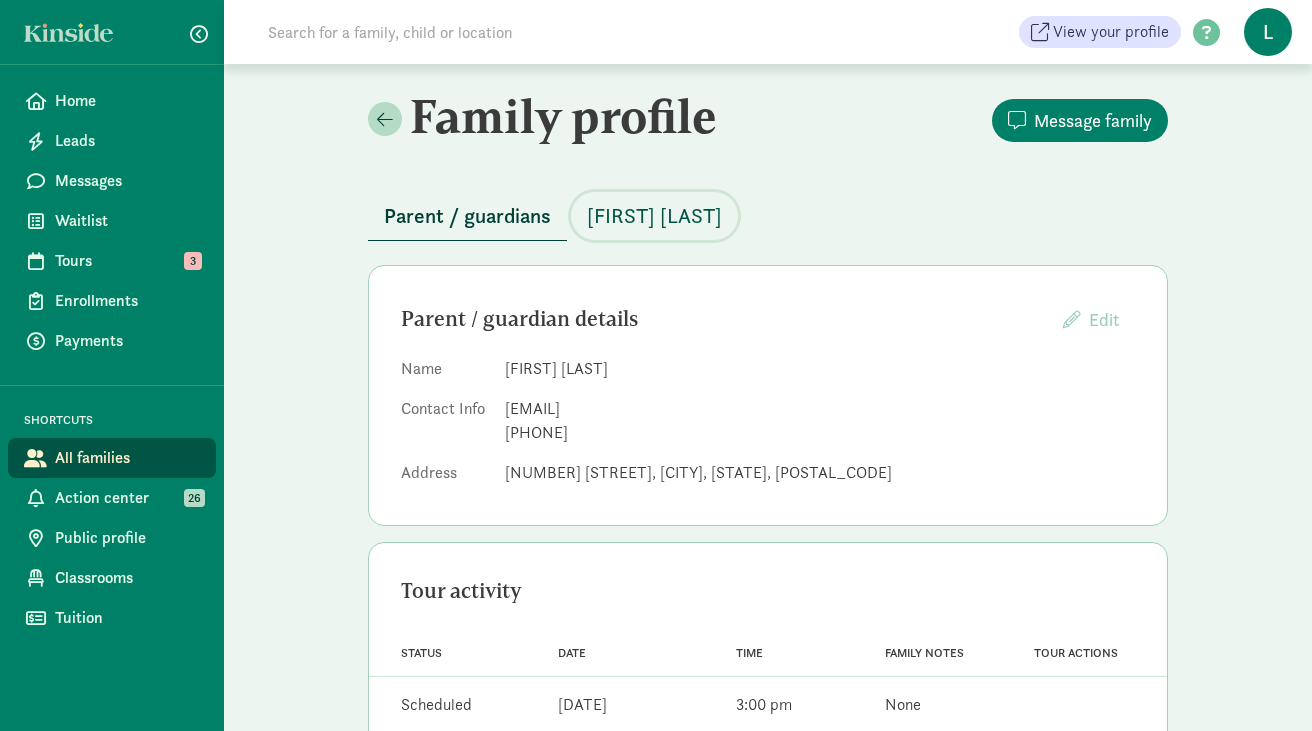 click on "Mattias Maestas" at bounding box center [654, 216] 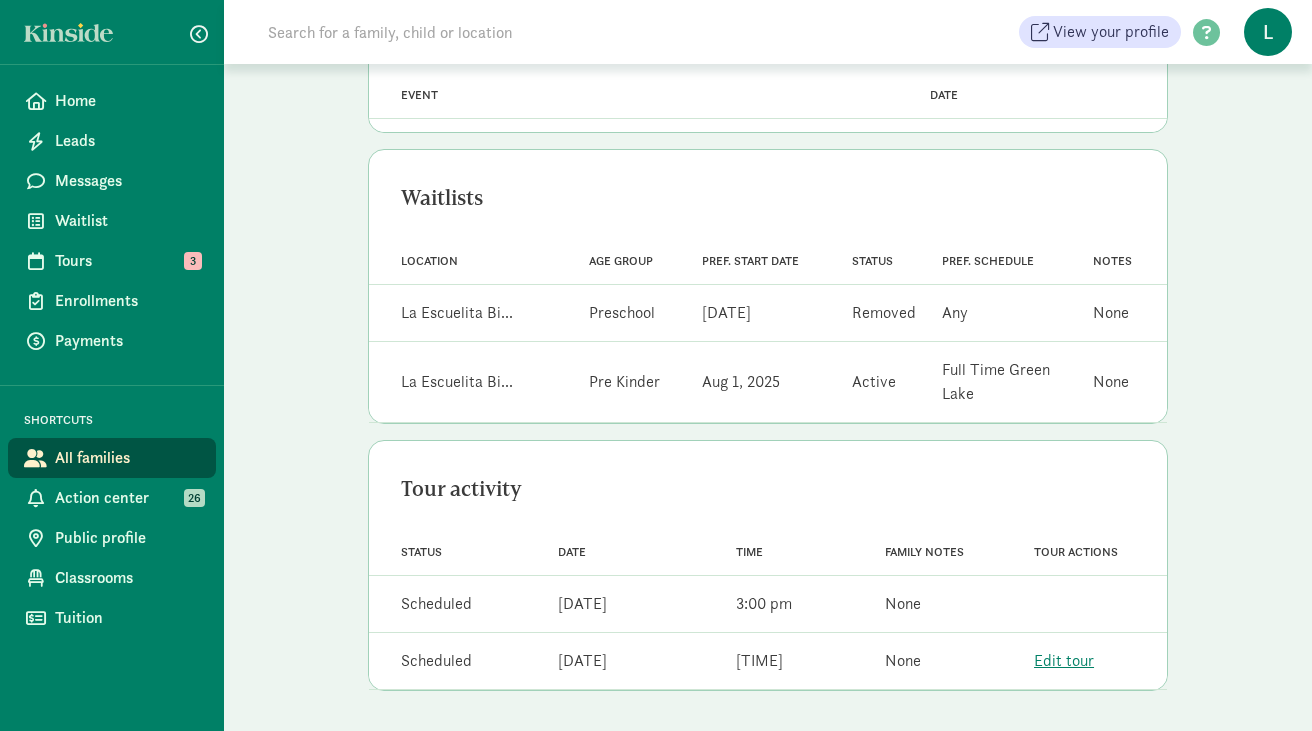 scroll, scrollTop: 0, scrollLeft: 0, axis: both 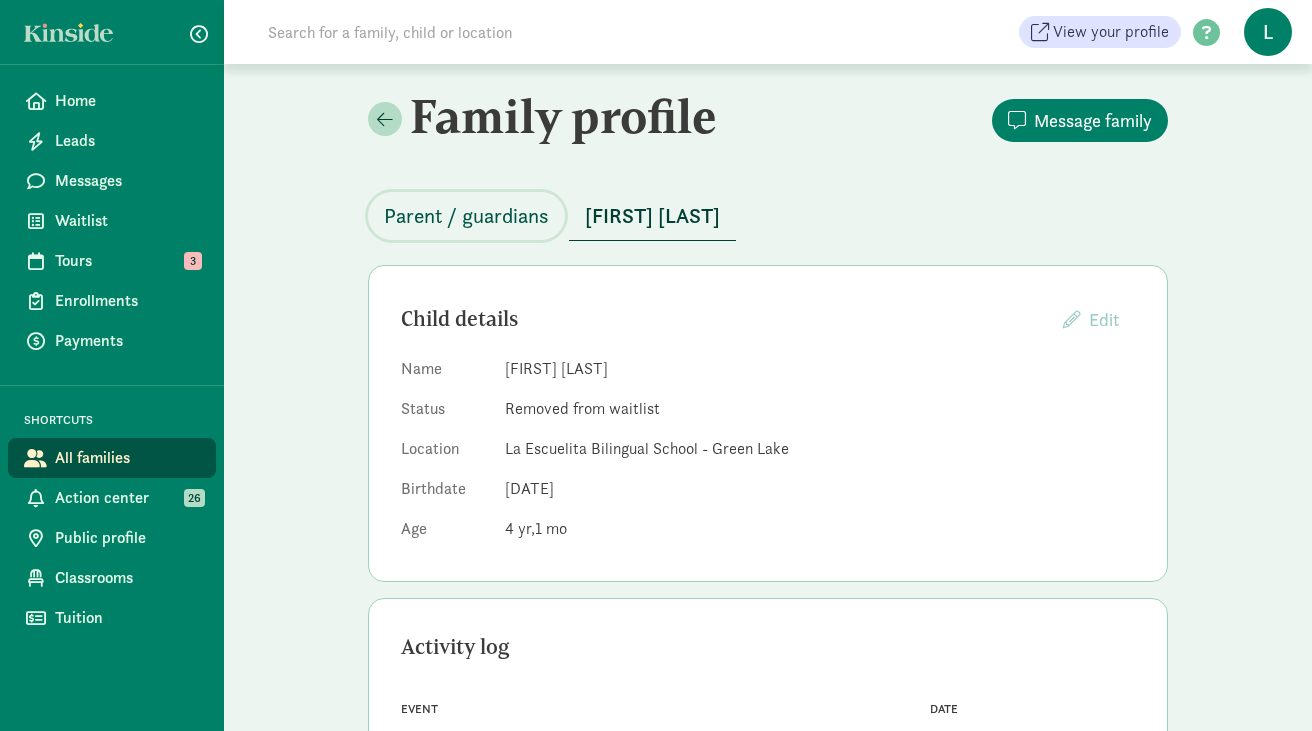 click on "Parent / guardians" at bounding box center [466, 216] 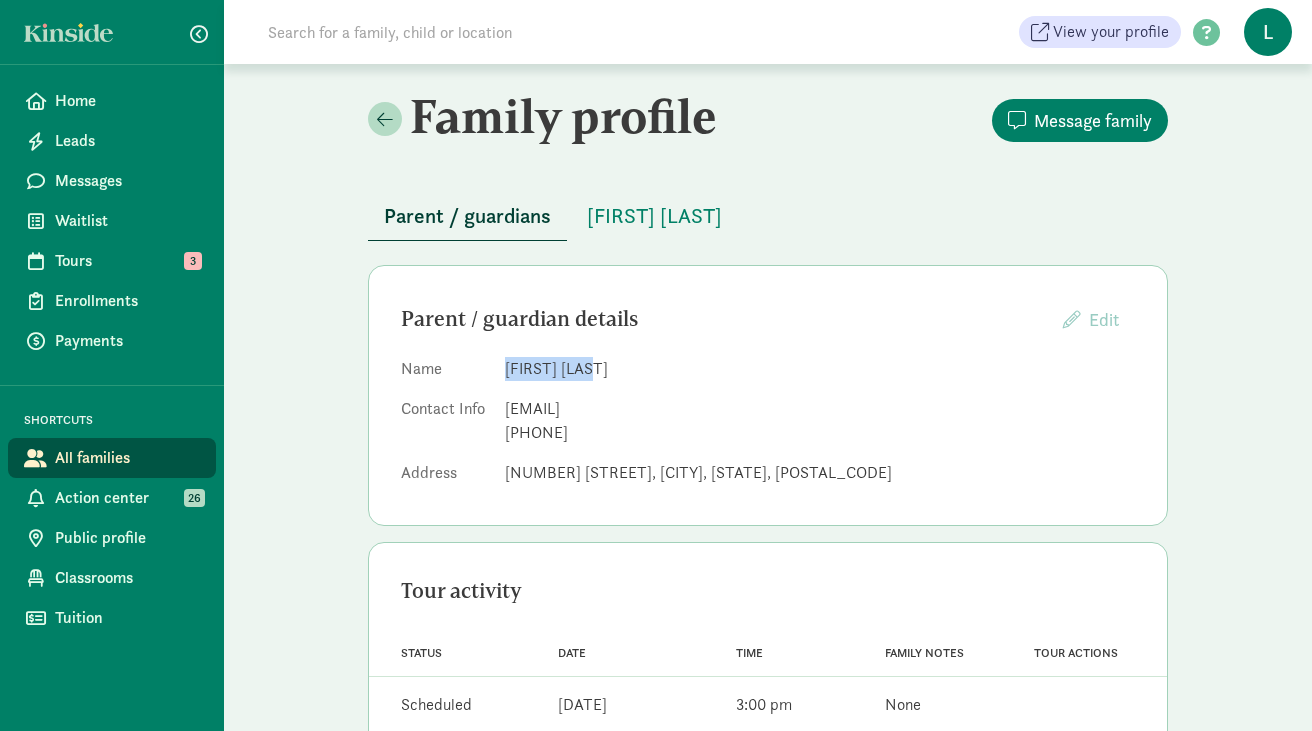 drag, startPoint x: 594, startPoint y: 368, endPoint x: 508, endPoint y: 368, distance: 86 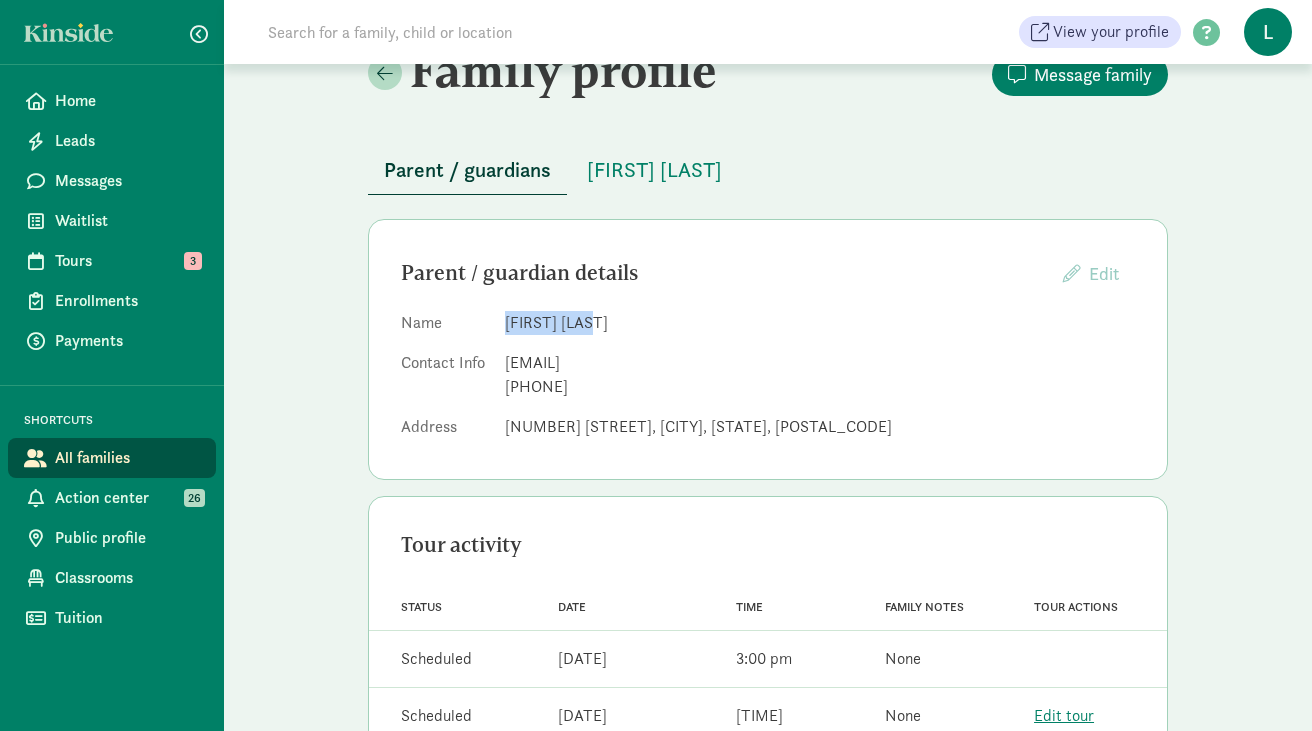 scroll, scrollTop: 0, scrollLeft: 0, axis: both 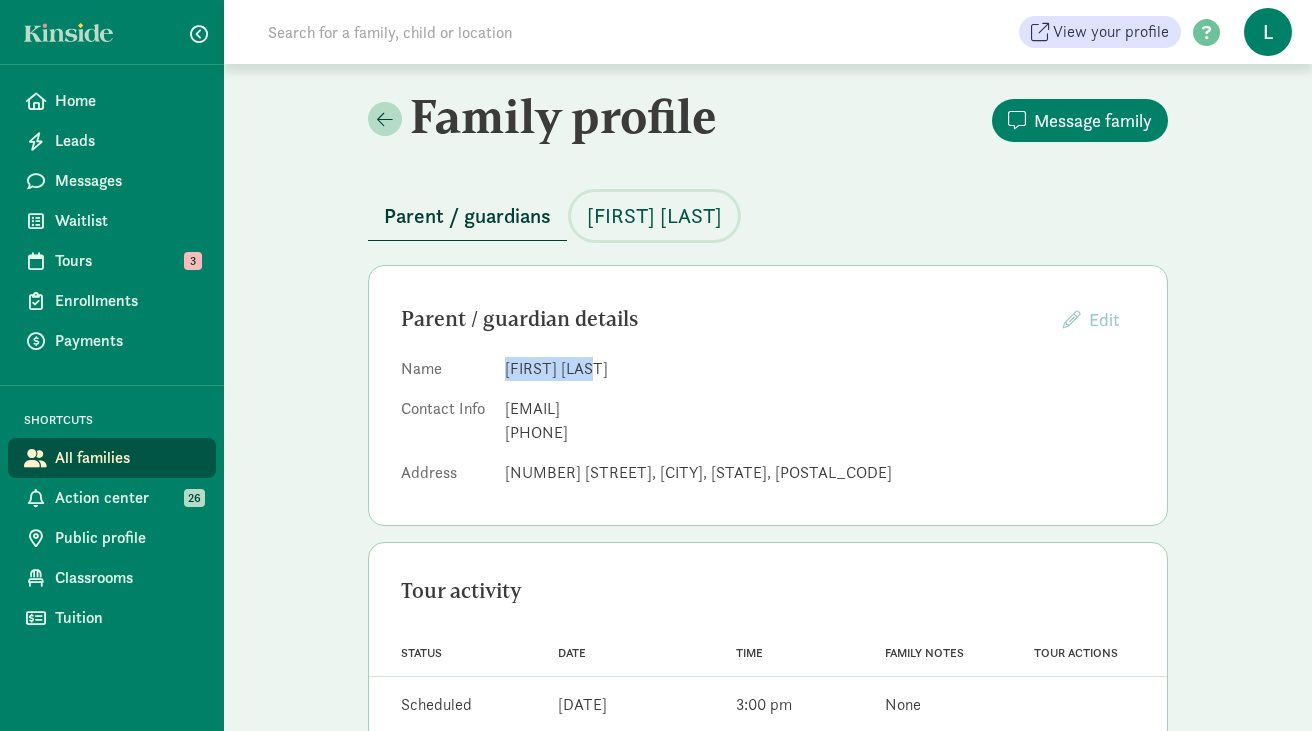 click on "Mattias Maestas" at bounding box center [654, 216] 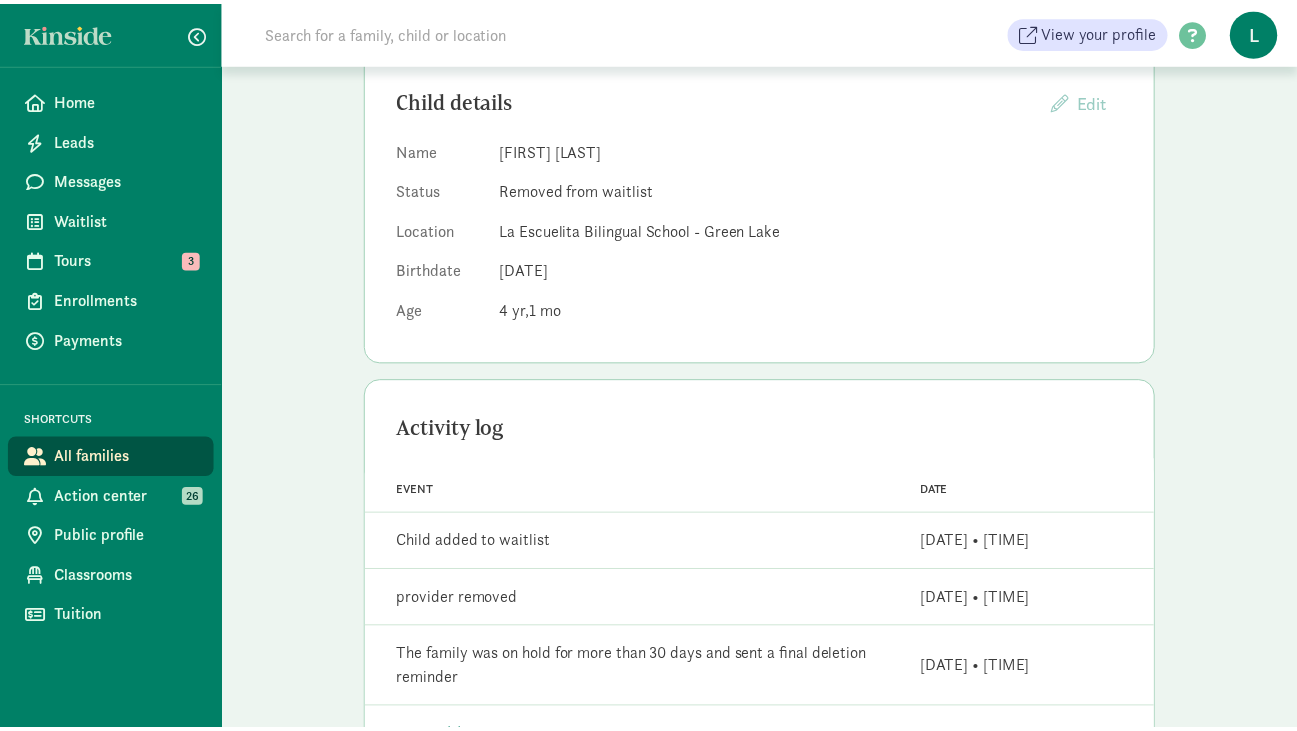 scroll, scrollTop: 0, scrollLeft: 0, axis: both 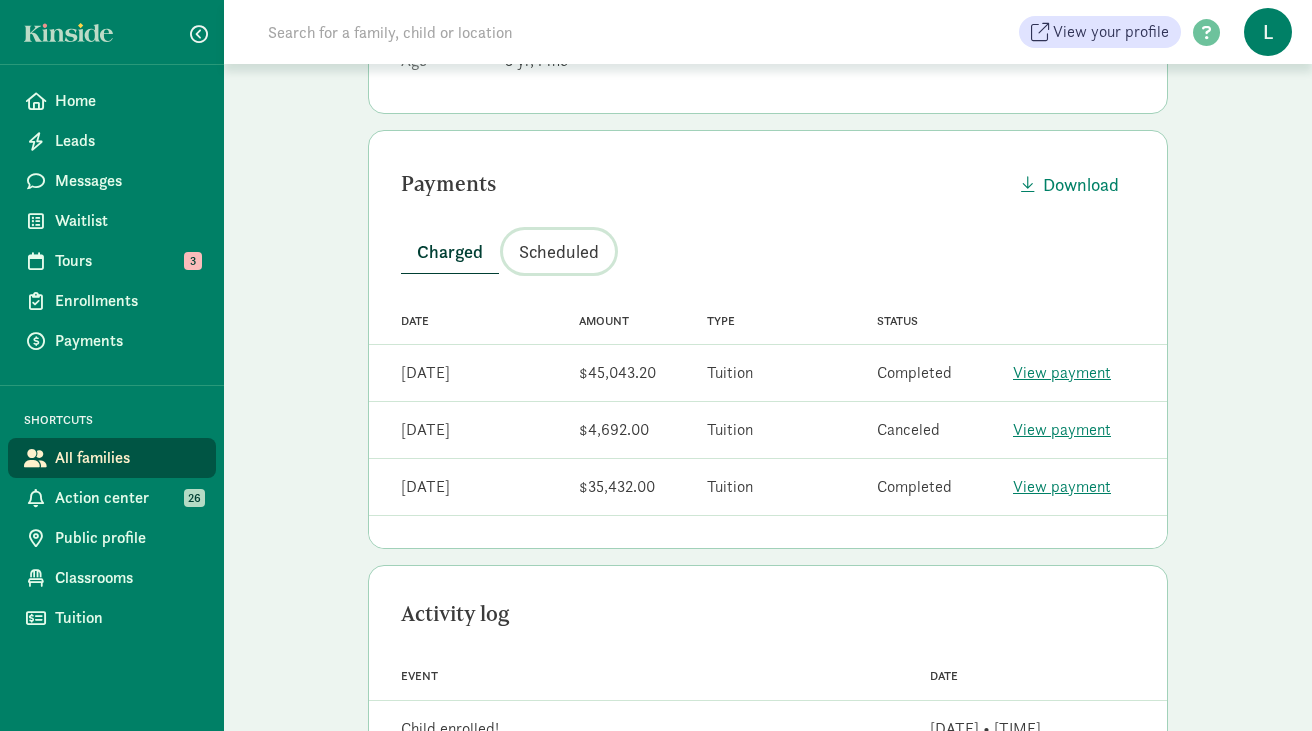 click on "Scheduled" at bounding box center [559, 251] 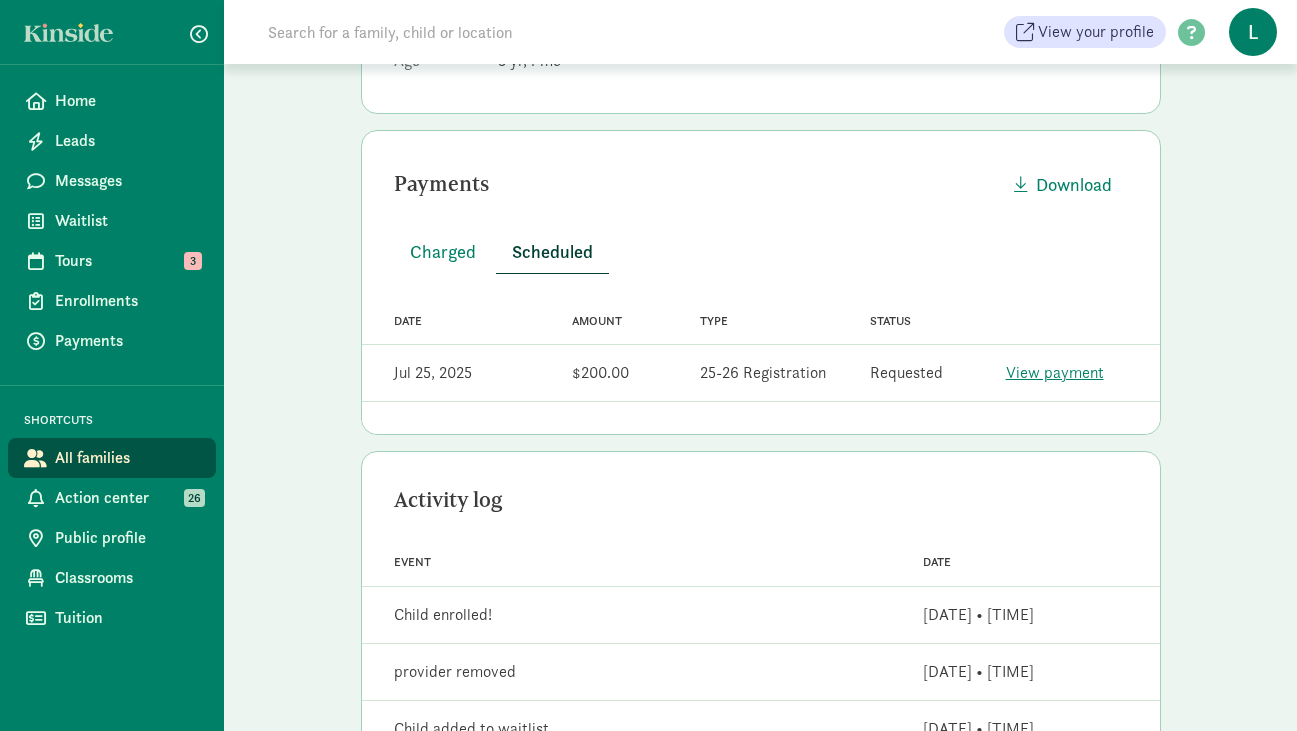 click on "View payment" 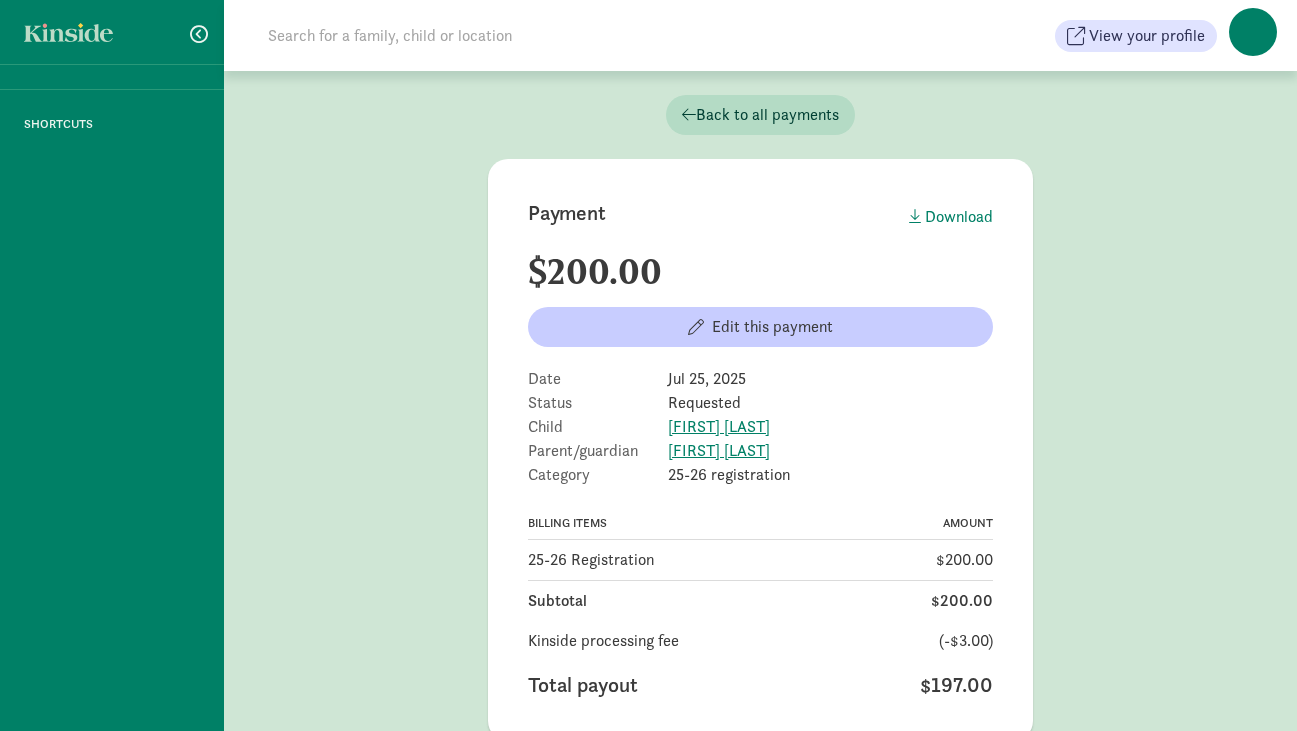 scroll, scrollTop: 0, scrollLeft: 0, axis: both 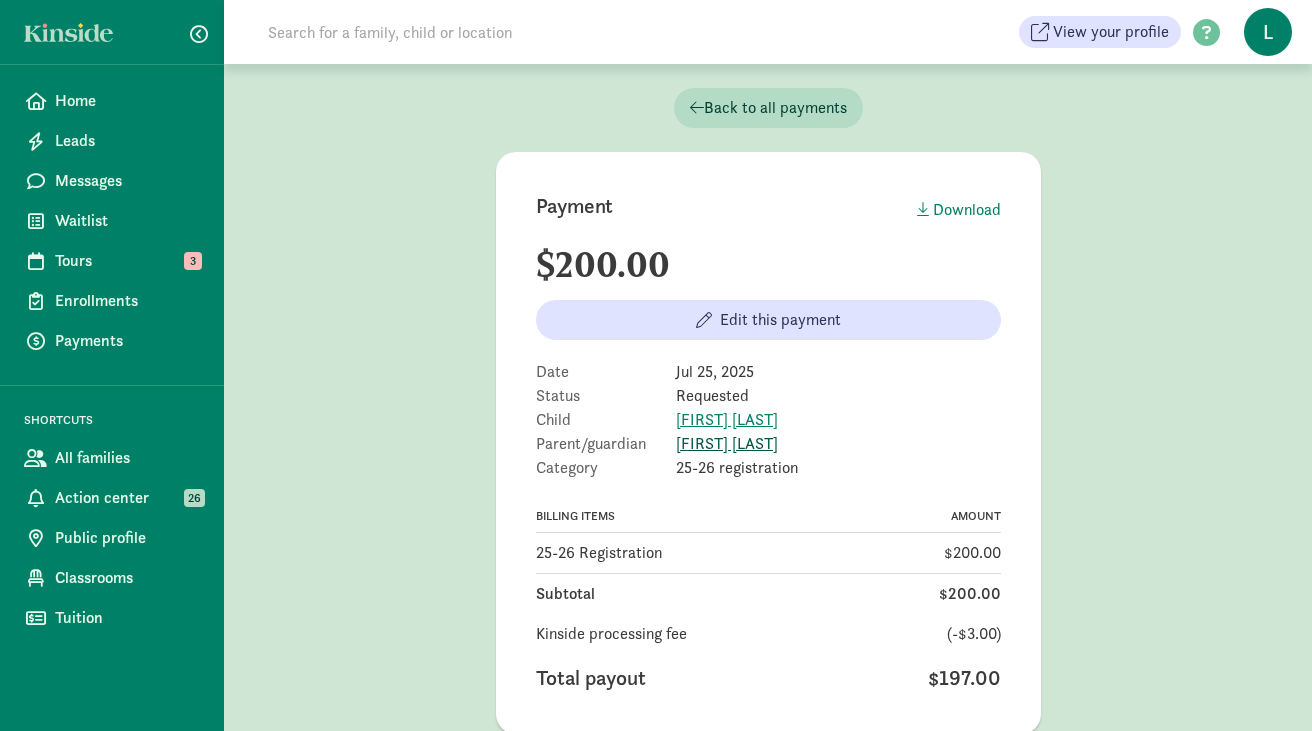 click on "[FIRST] [LAST]" at bounding box center [727, 443] 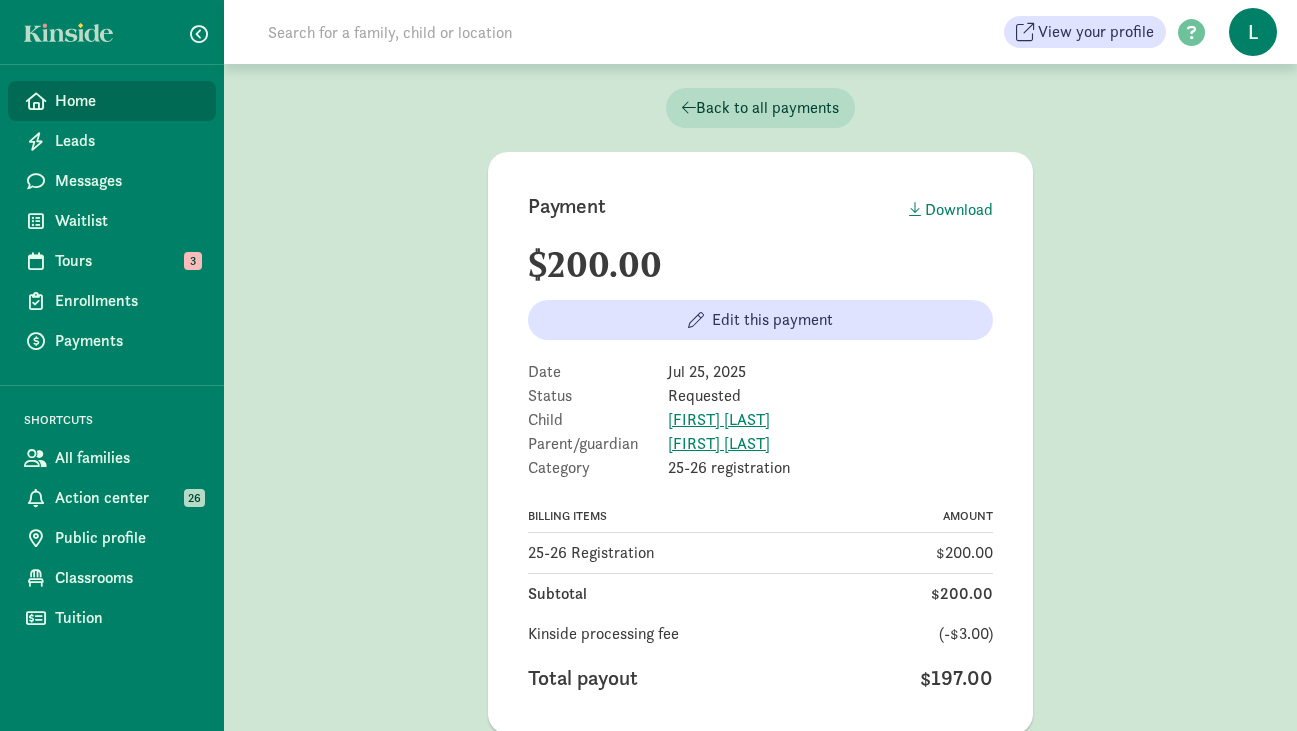 click on "Home" at bounding box center (127, 101) 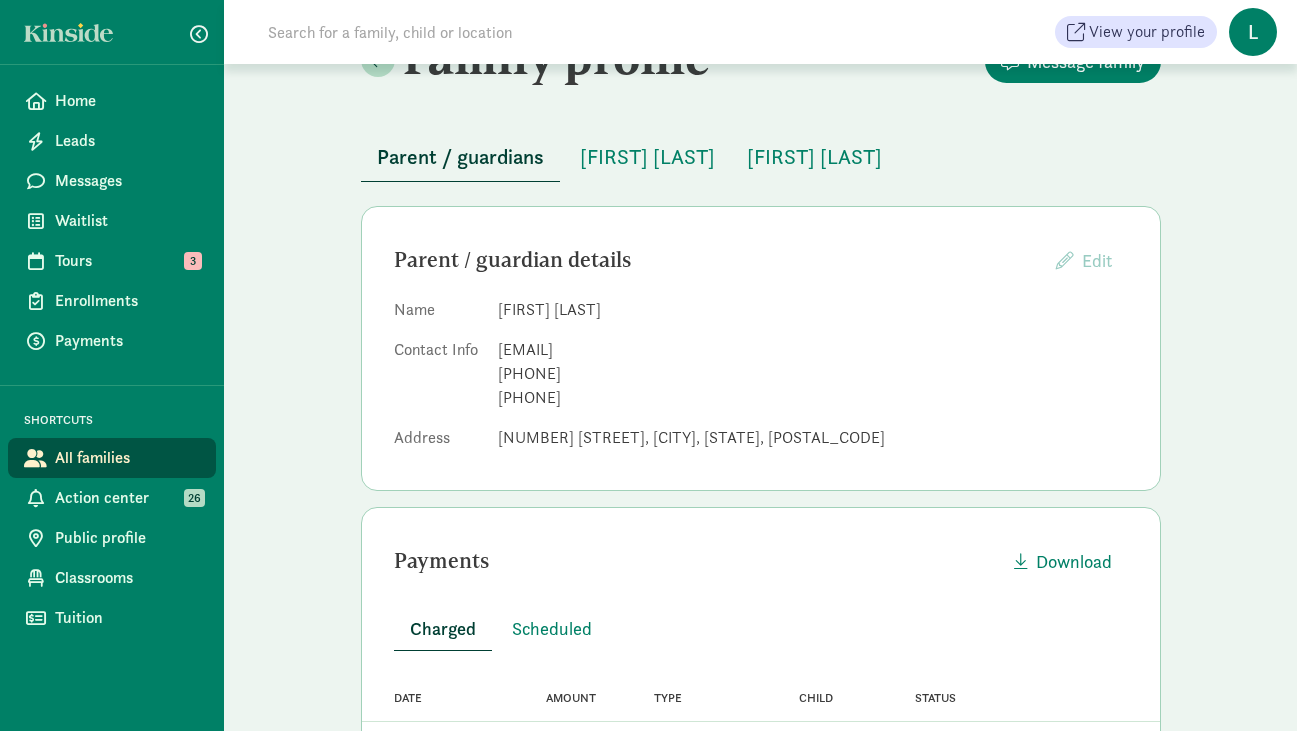 scroll, scrollTop: 62, scrollLeft: 0, axis: vertical 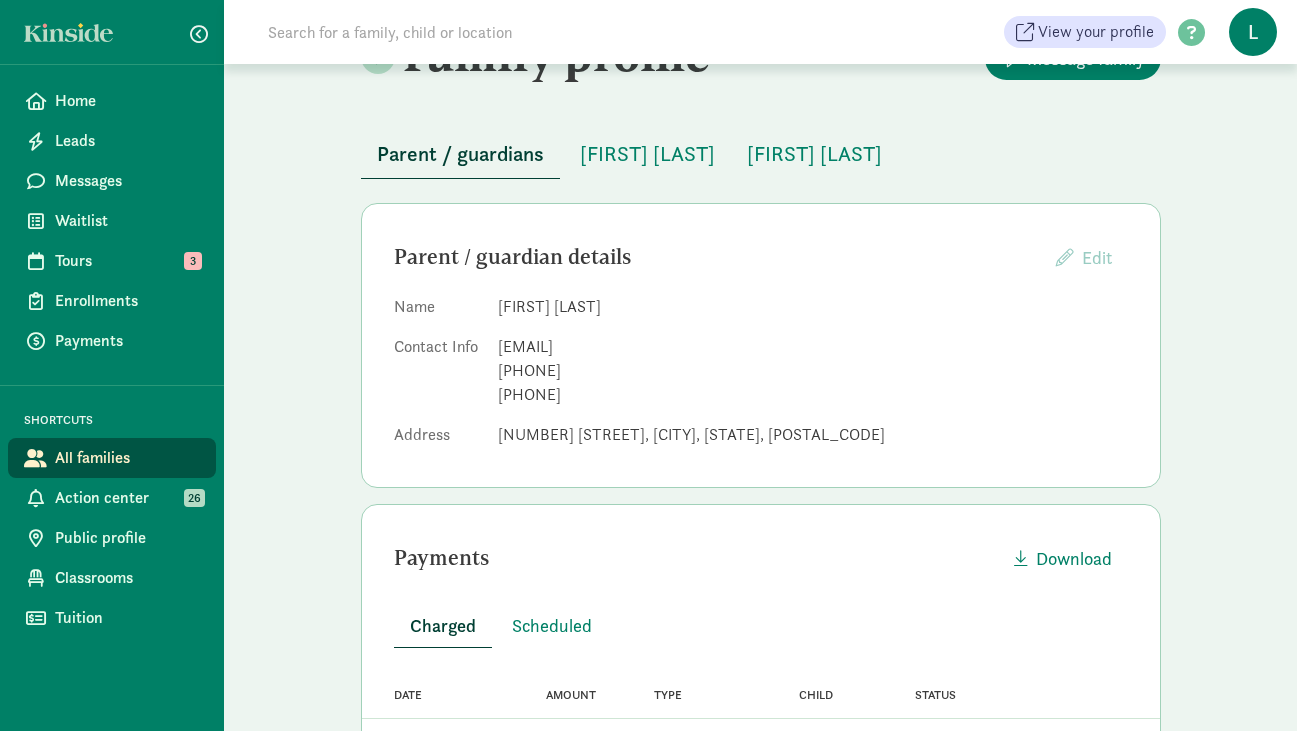 drag, startPoint x: 623, startPoint y: 307, endPoint x: 500, endPoint y: 312, distance: 123.101585 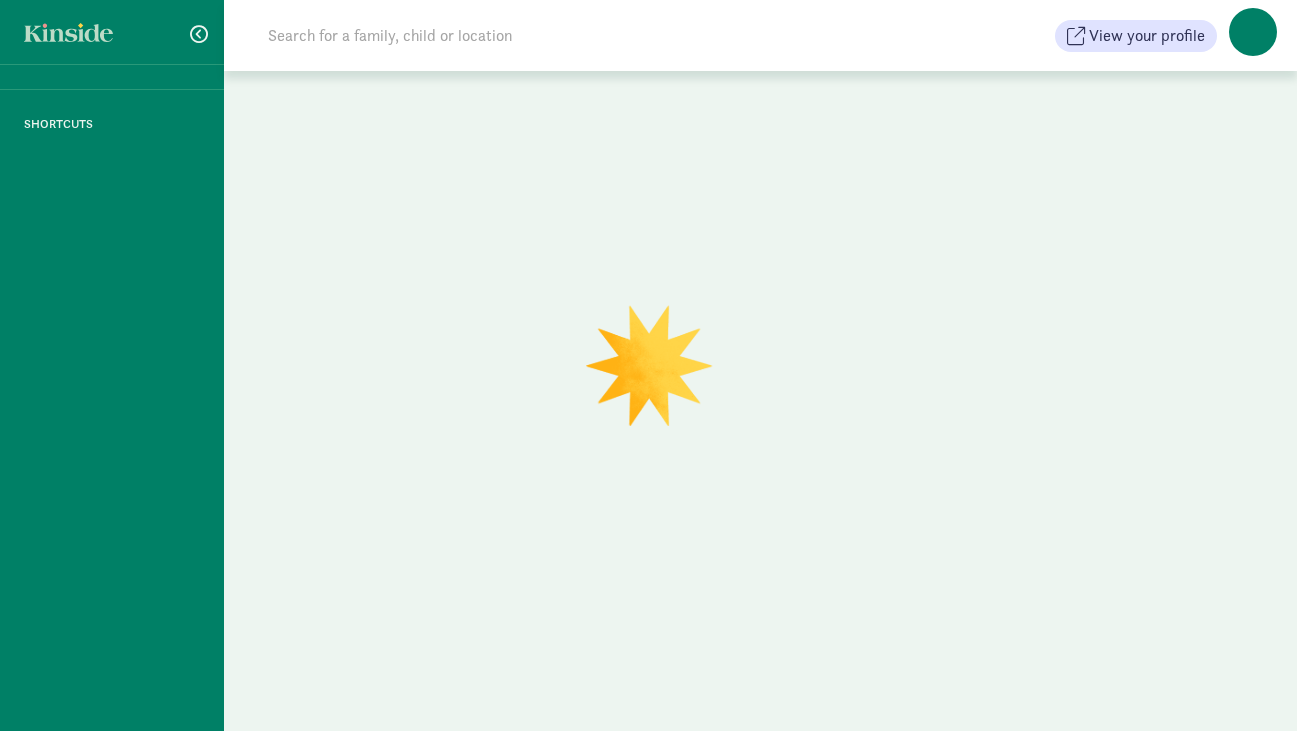 scroll, scrollTop: 0, scrollLeft: 0, axis: both 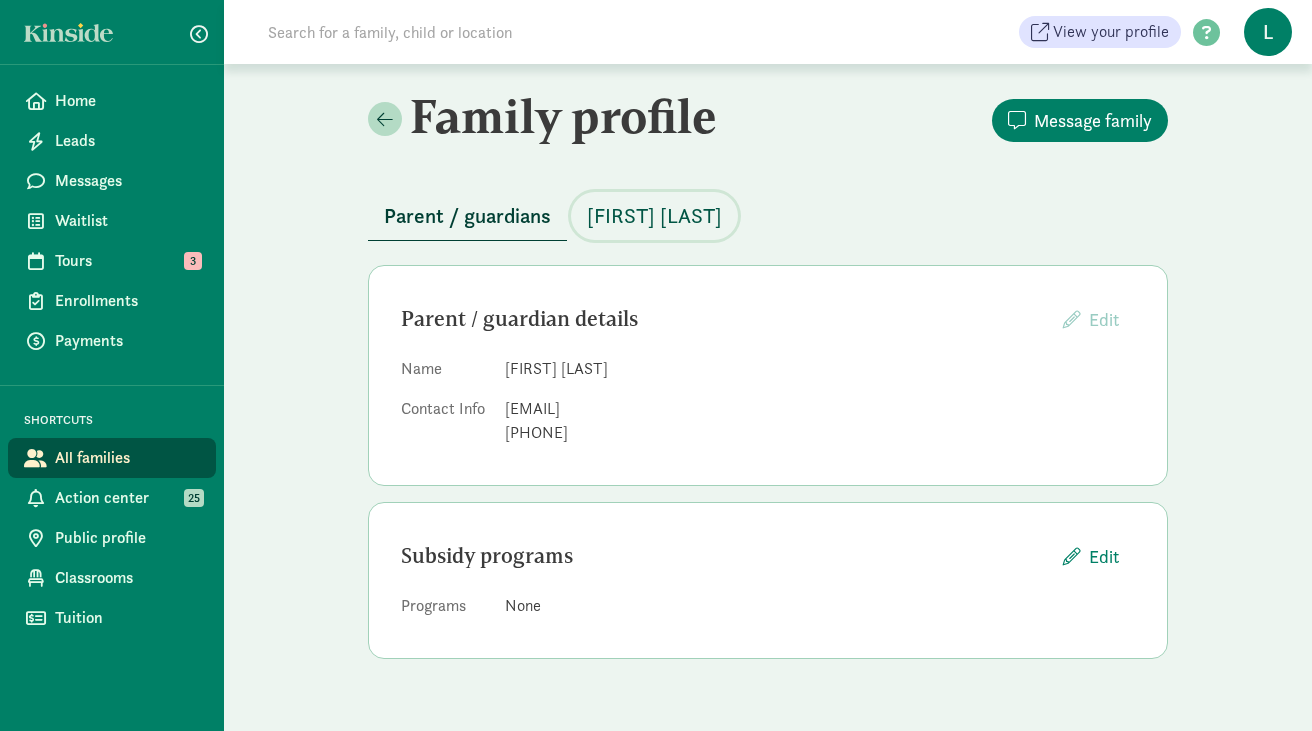 click on "[FIRST] [LAST]" at bounding box center (654, 216) 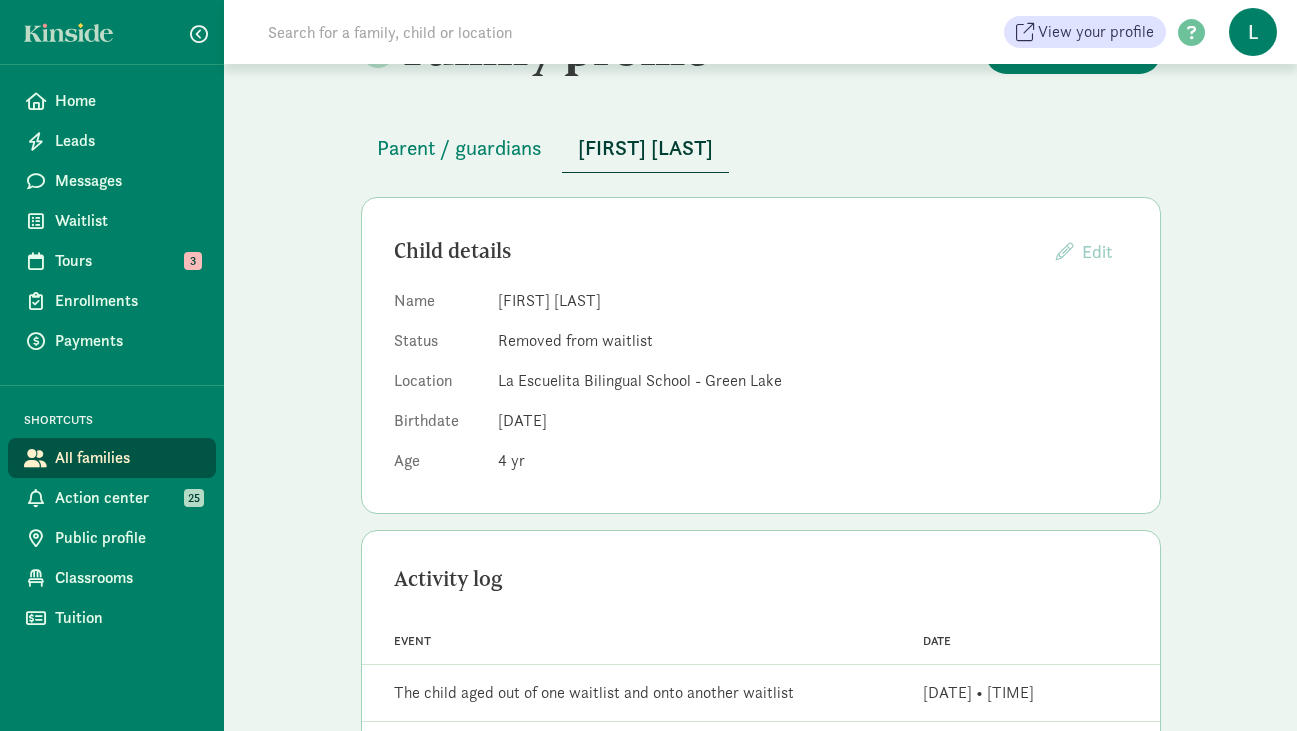 scroll, scrollTop: 13, scrollLeft: 0, axis: vertical 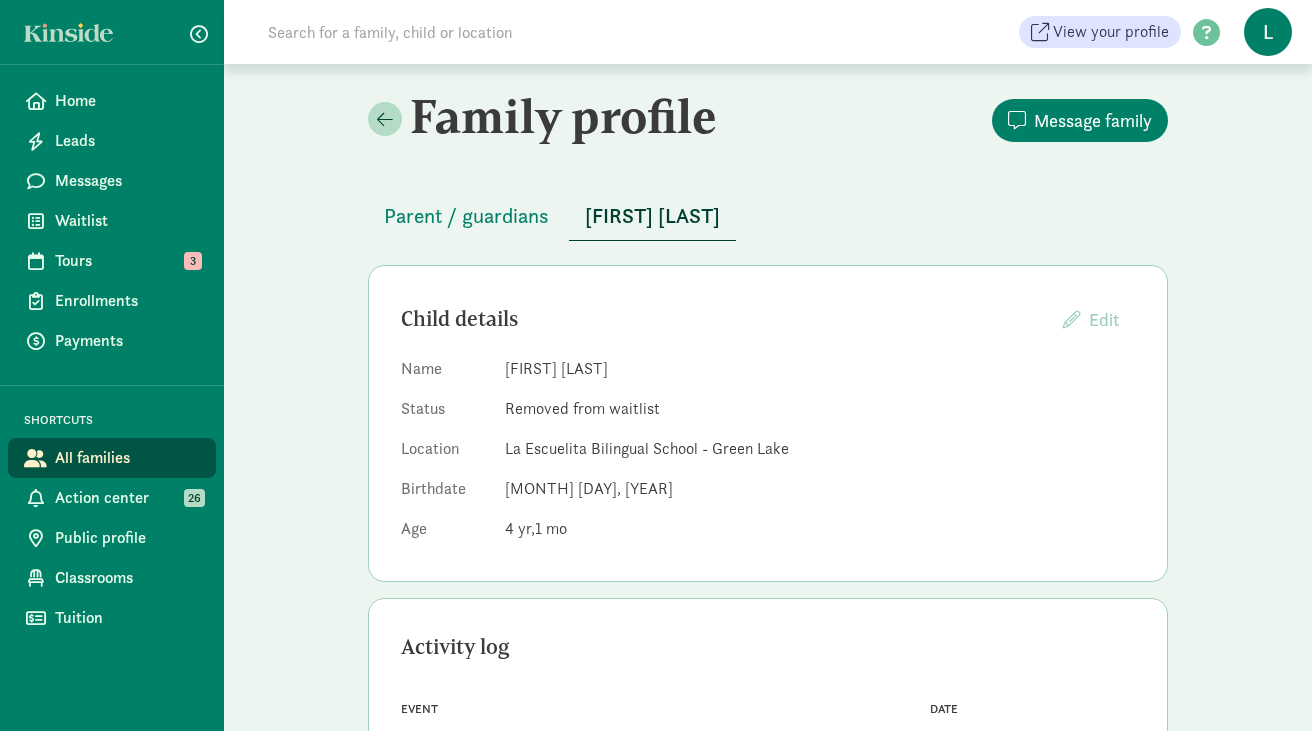 click 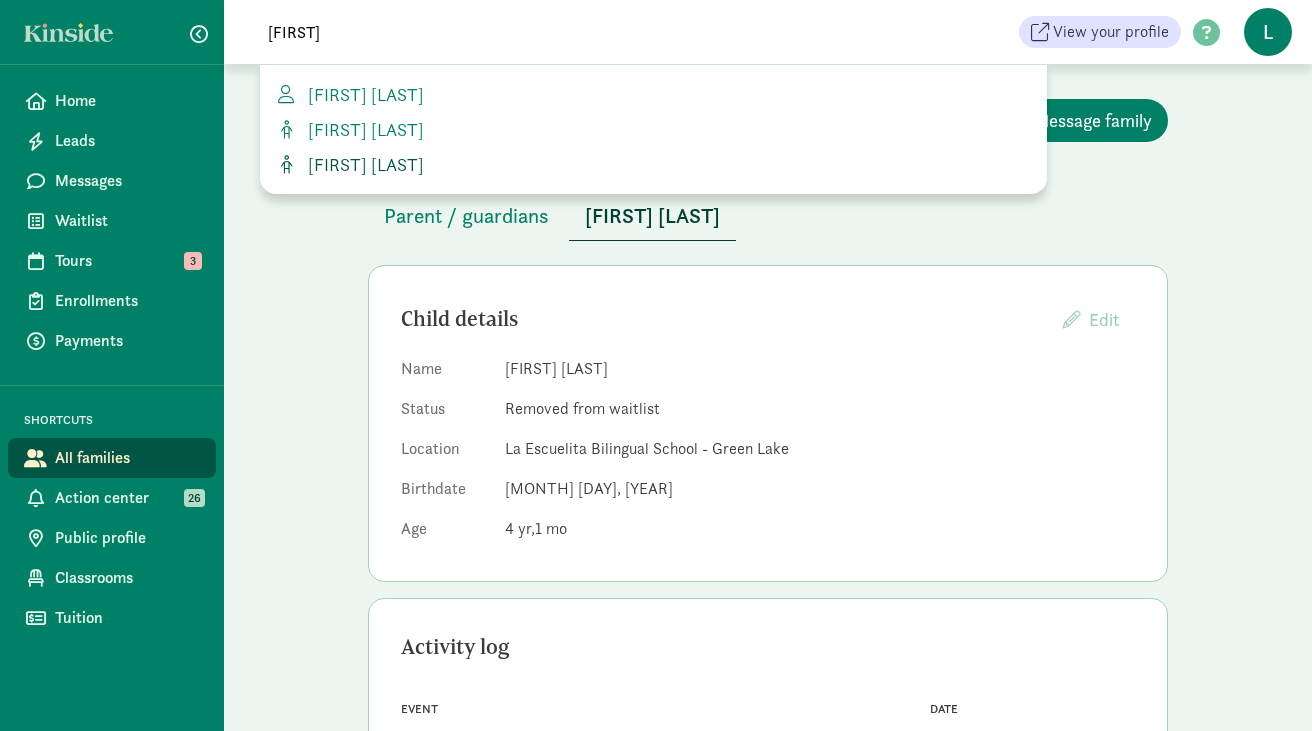 type on "gavin" 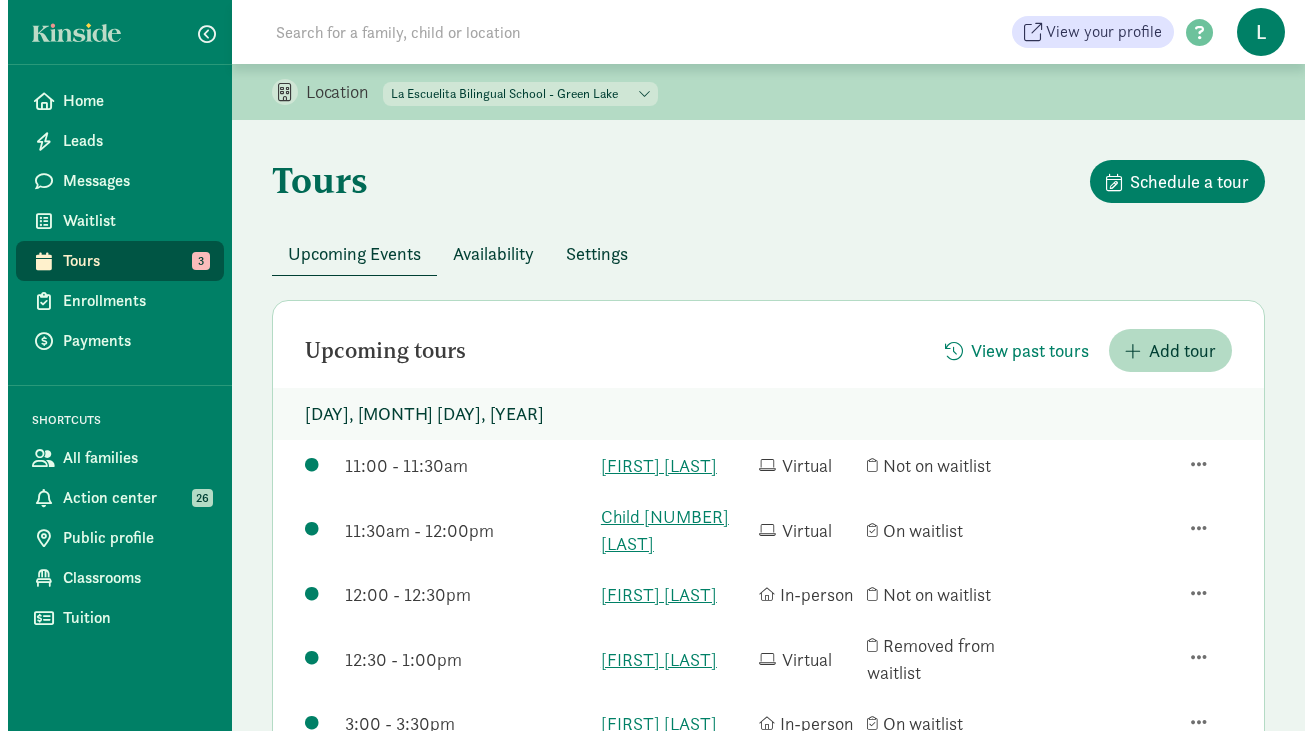 scroll, scrollTop: 219, scrollLeft: 0, axis: vertical 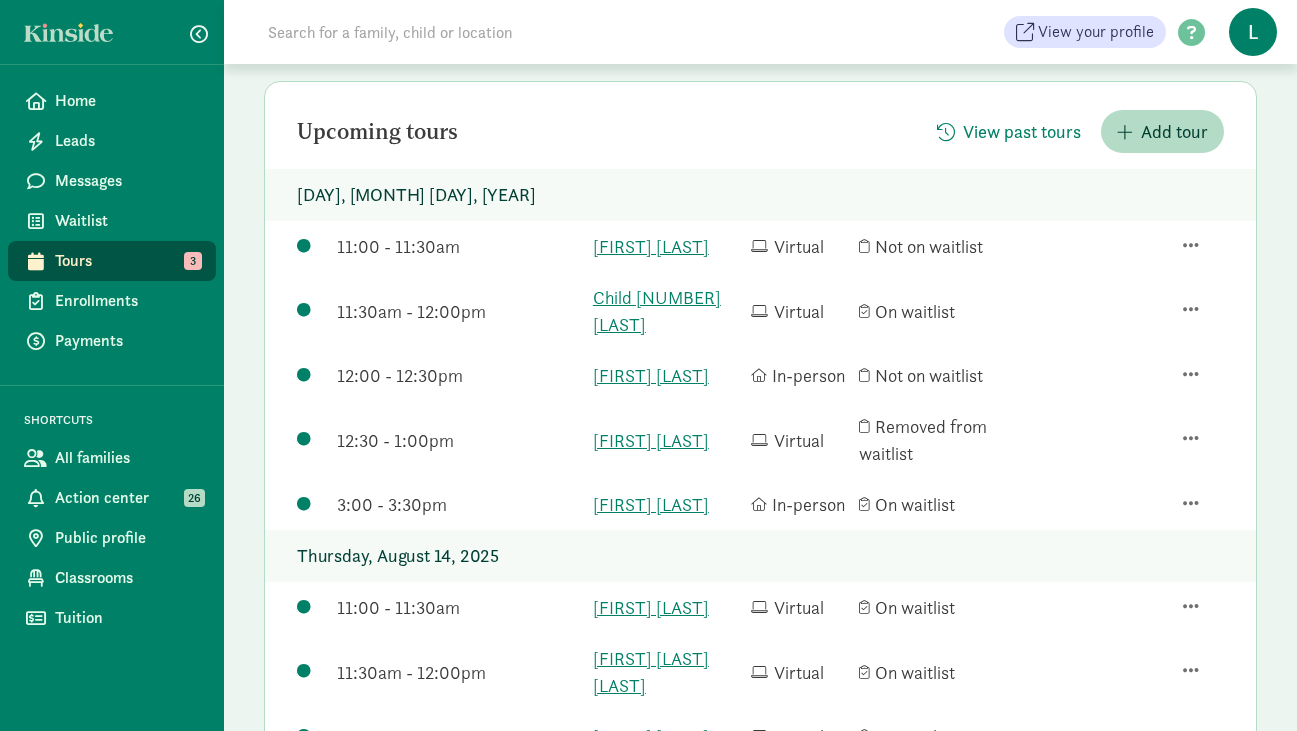 click 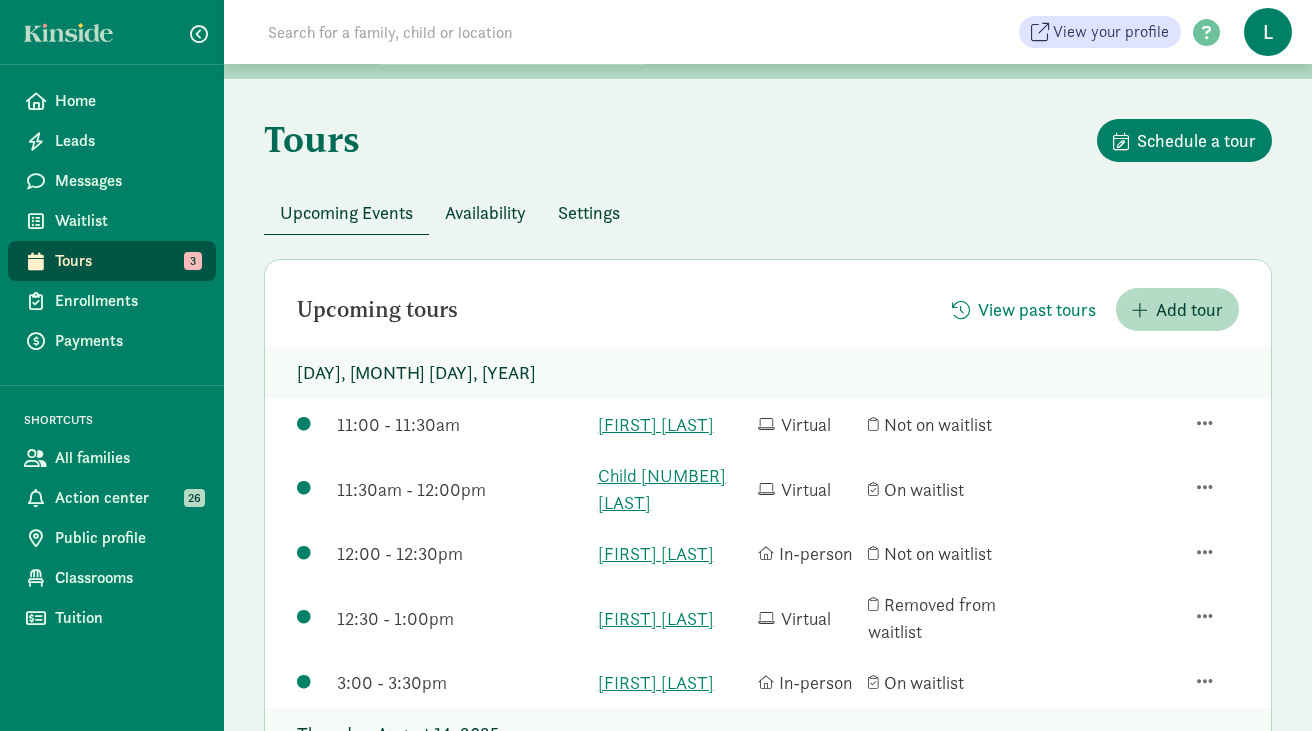 scroll, scrollTop: 0, scrollLeft: 0, axis: both 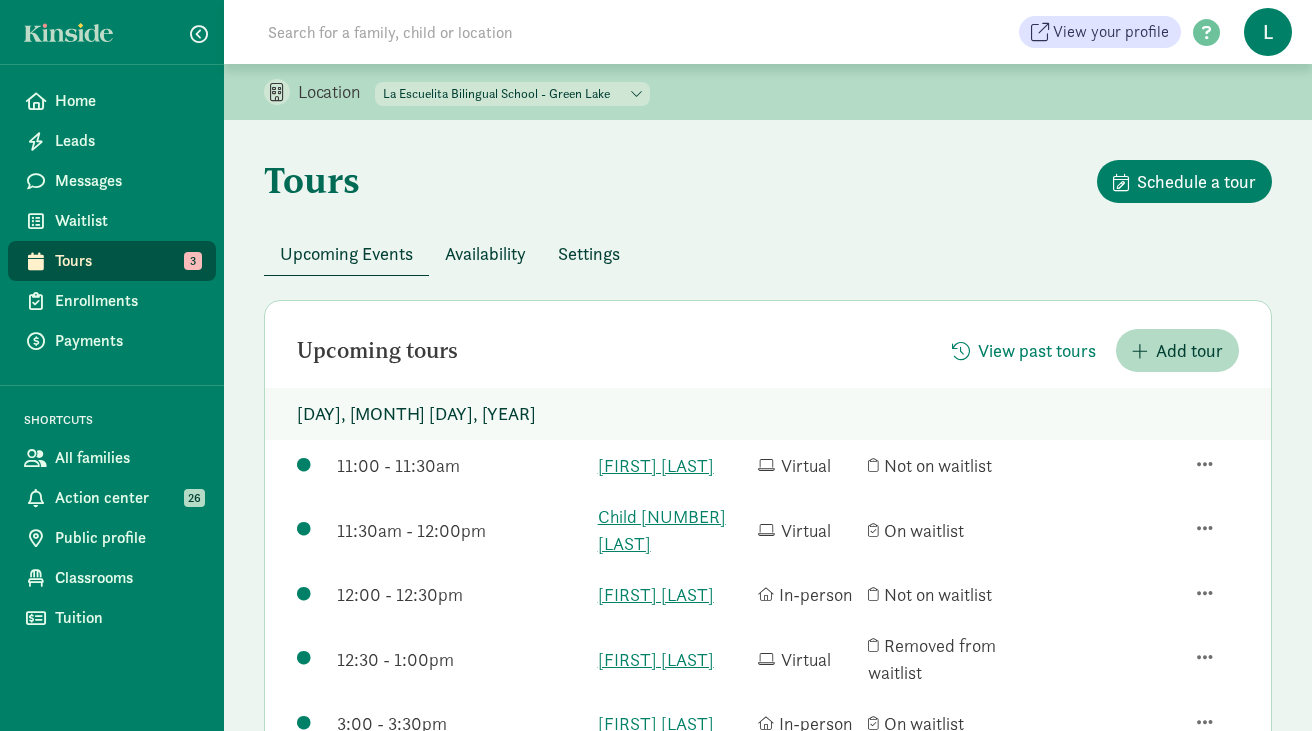 click on "La Escuelita Bilingual School - Columbia City La Escuelita Bilingual School - Green Lake" at bounding box center [512, 94] 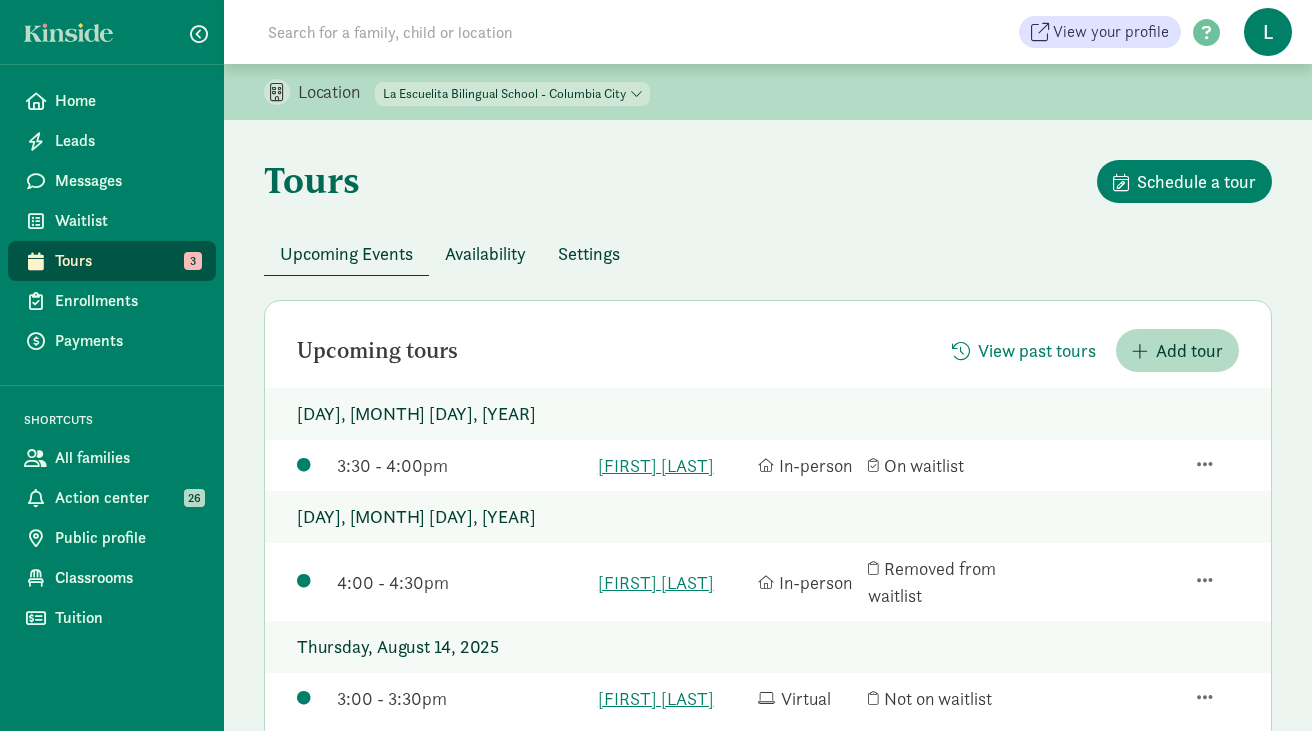 click on "La Escuelita Bilingual School - Columbia City La Escuelita Bilingual School - Green Lake" at bounding box center [512, 94] 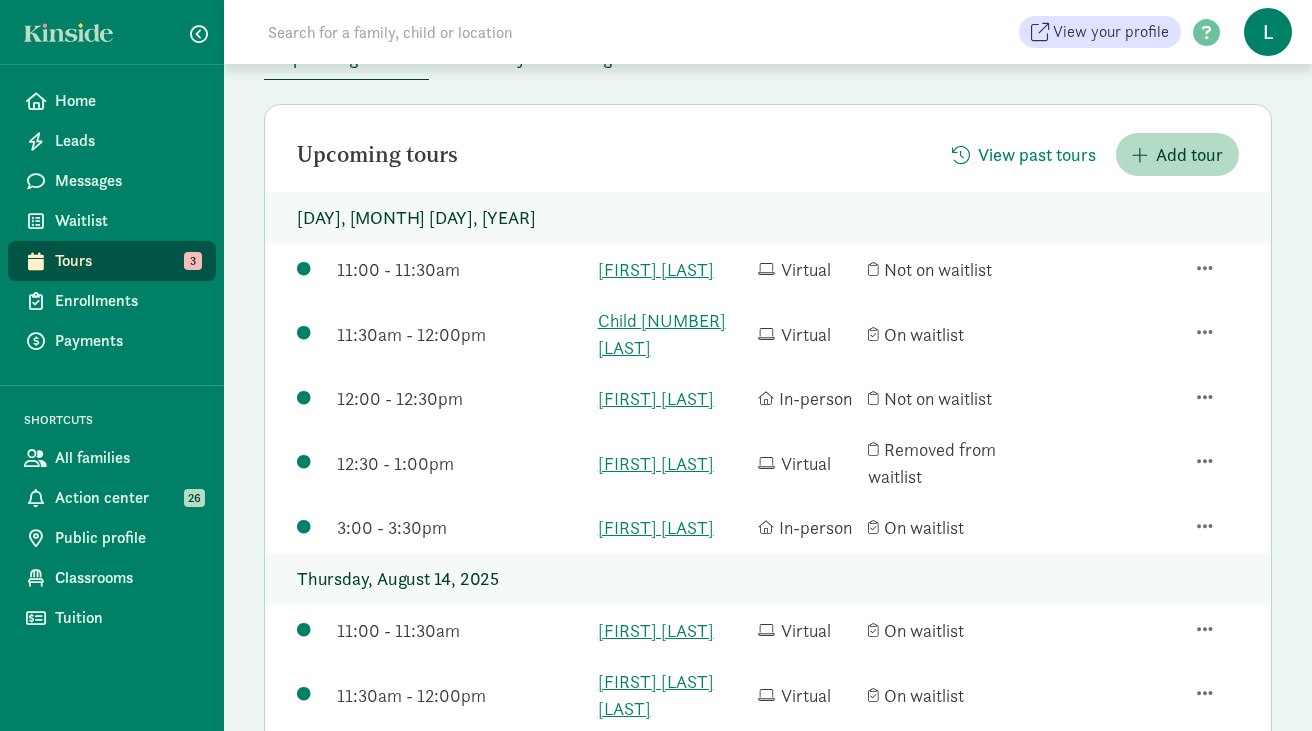 scroll, scrollTop: 198, scrollLeft: 0, axis: vertical 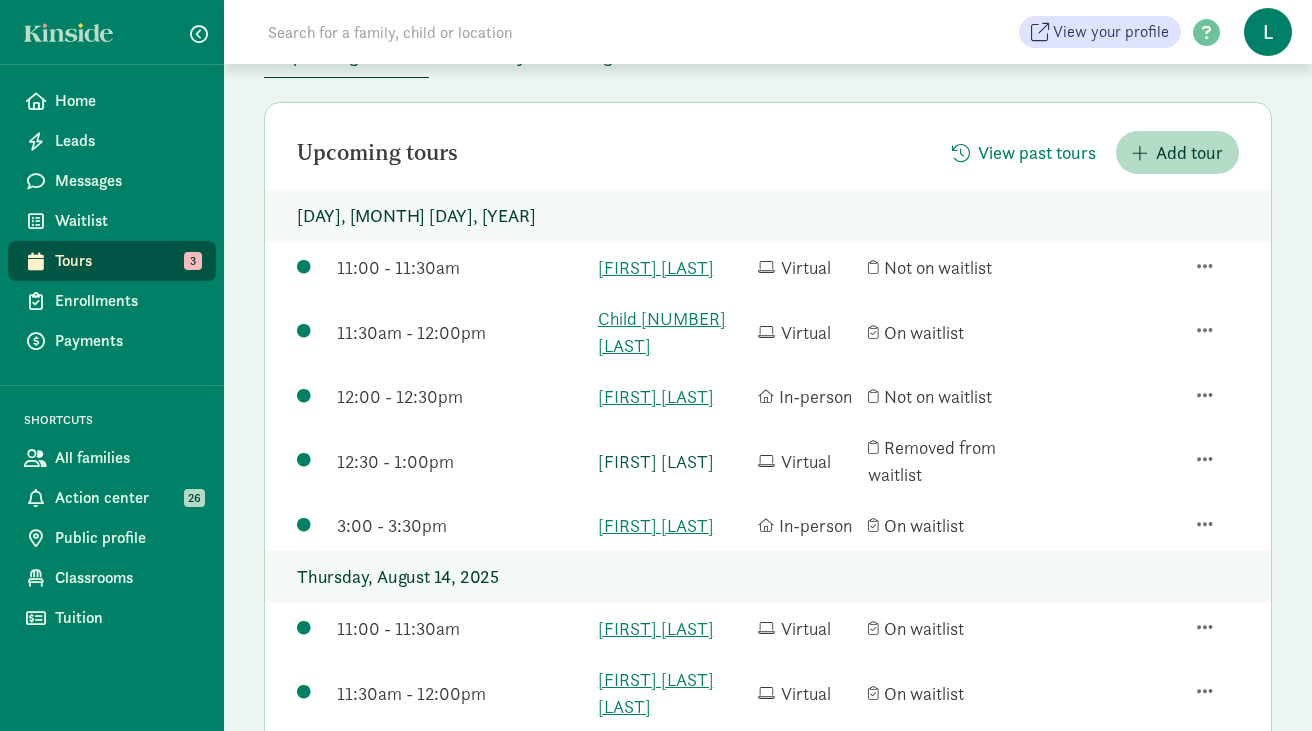 click on "Mattias Maestas" at bounding box center [673, 461] 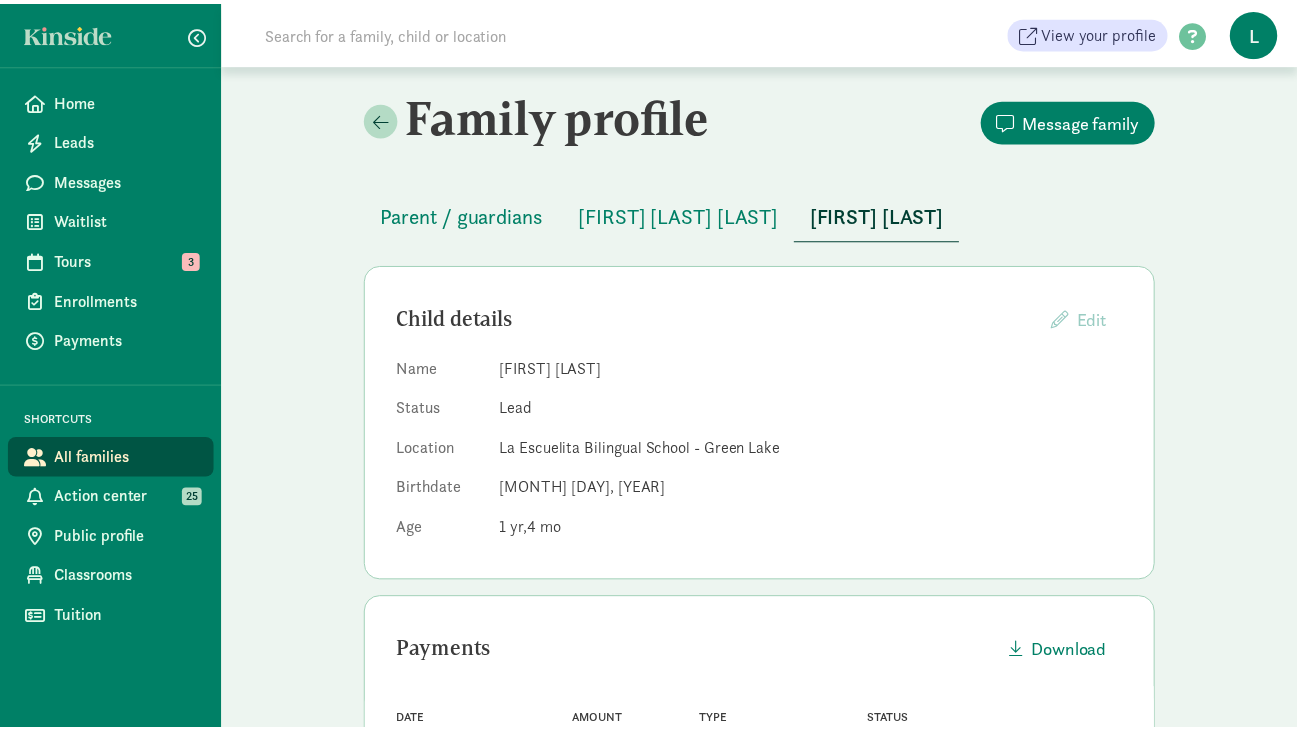 scroll, scrollTop: 144, scrollLeft: 0, axis: vertical 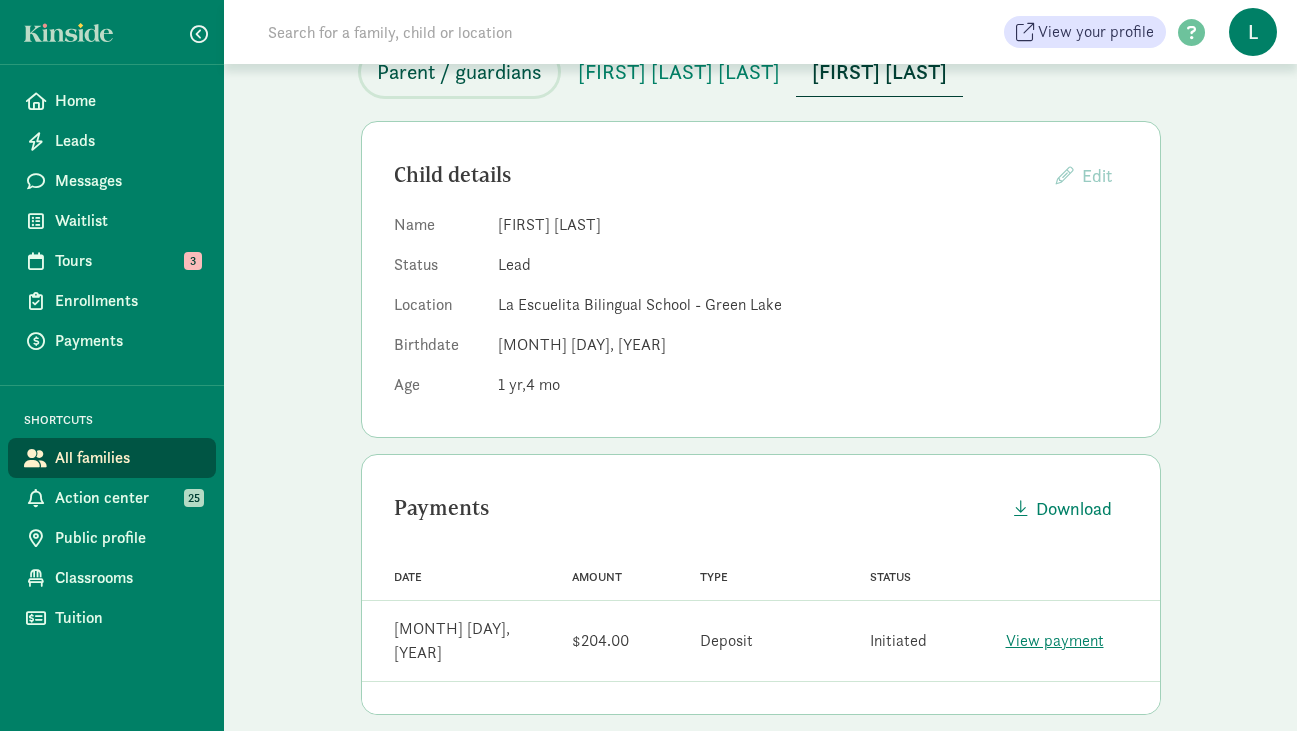 click on "Parent / guardians" at bounding box center (459, 72) 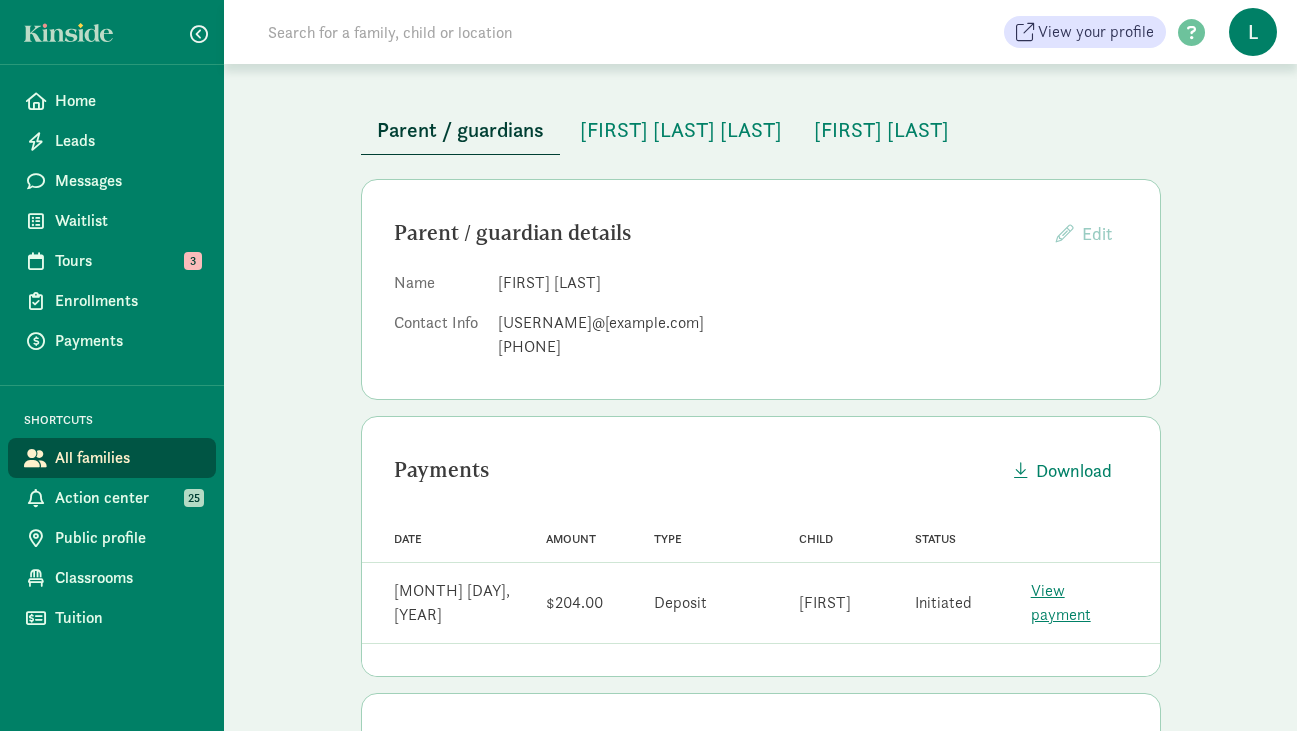 scroll, scrollTop: 83, scrollLeft: 0, axis: vertical 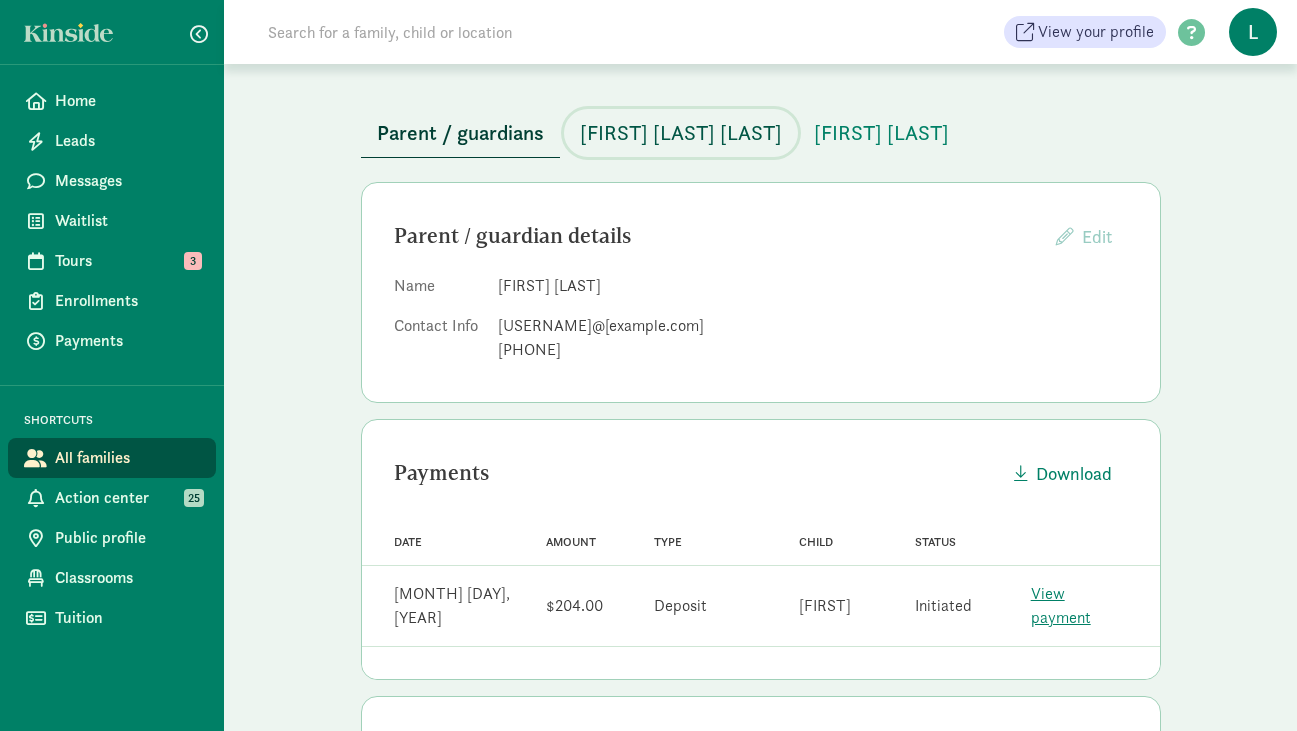click on "[FIRST] [LAST] [LAST]" at bounding box center (681, 133) 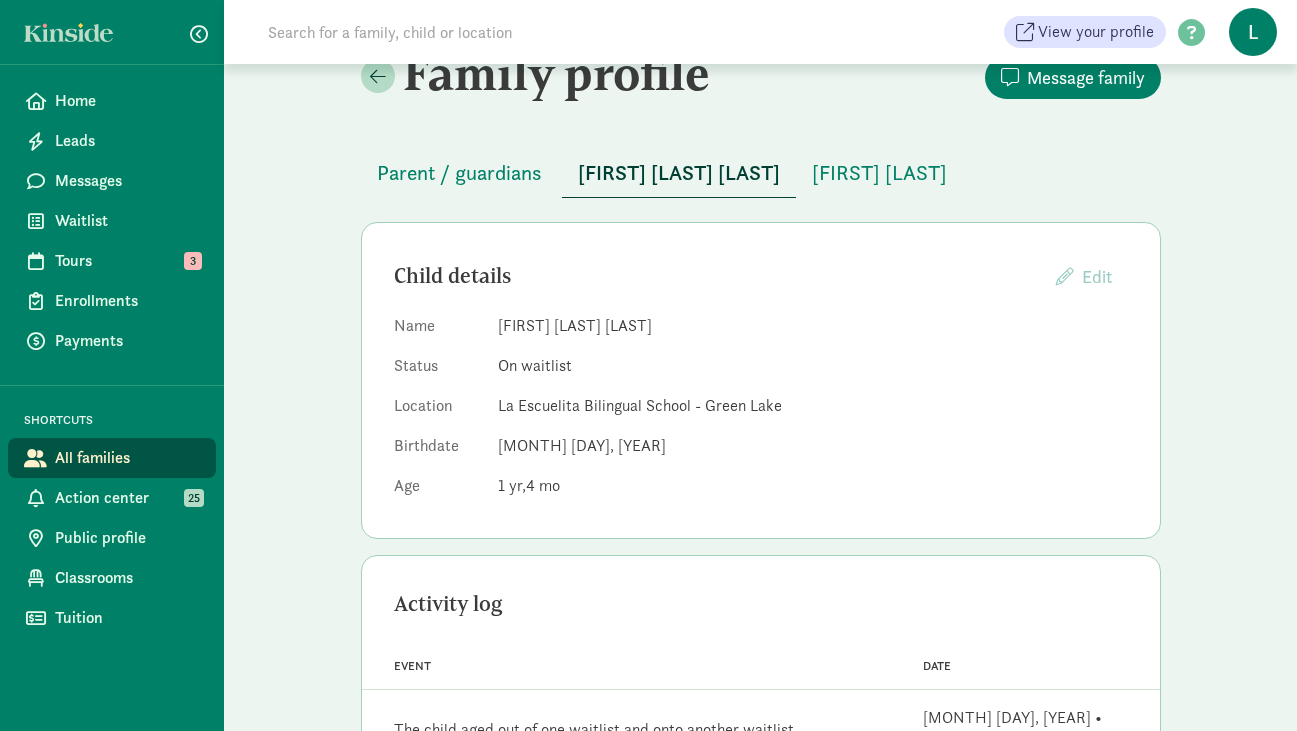 scroll, scrollTop: 0, scrollLeft: 0, axis: both 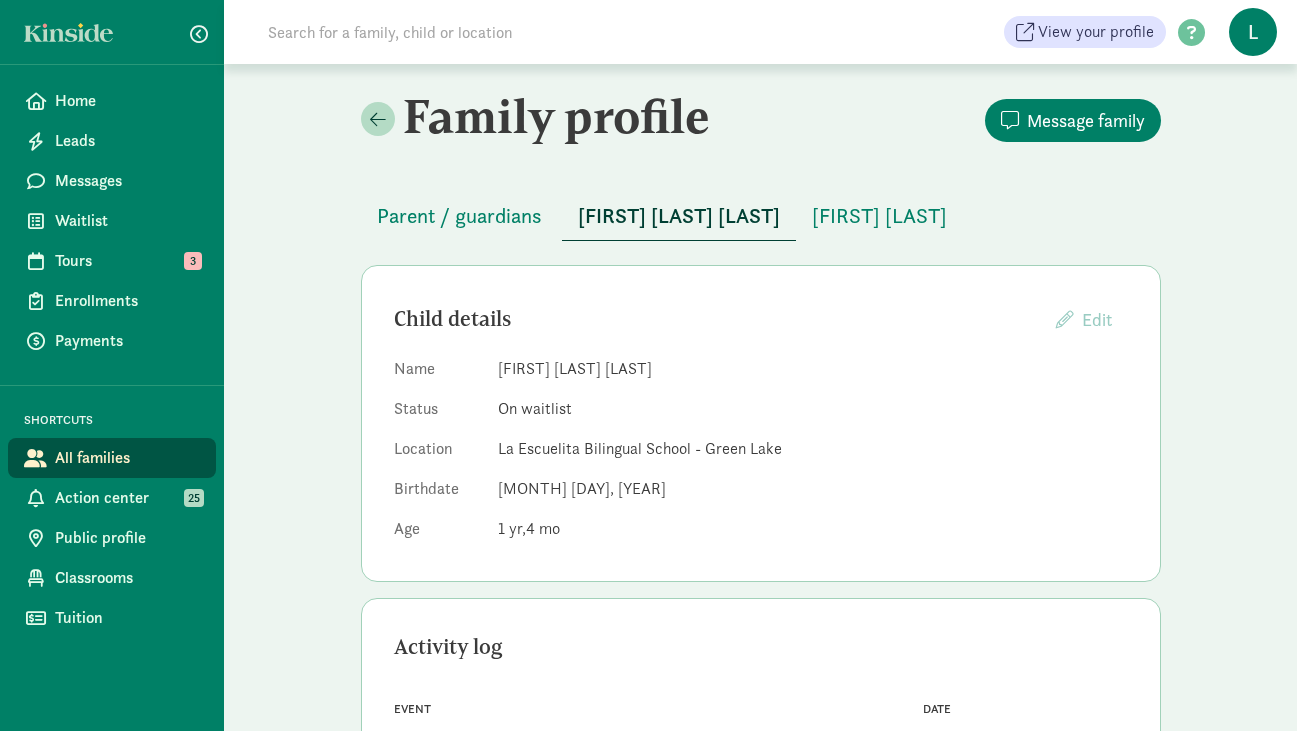 click 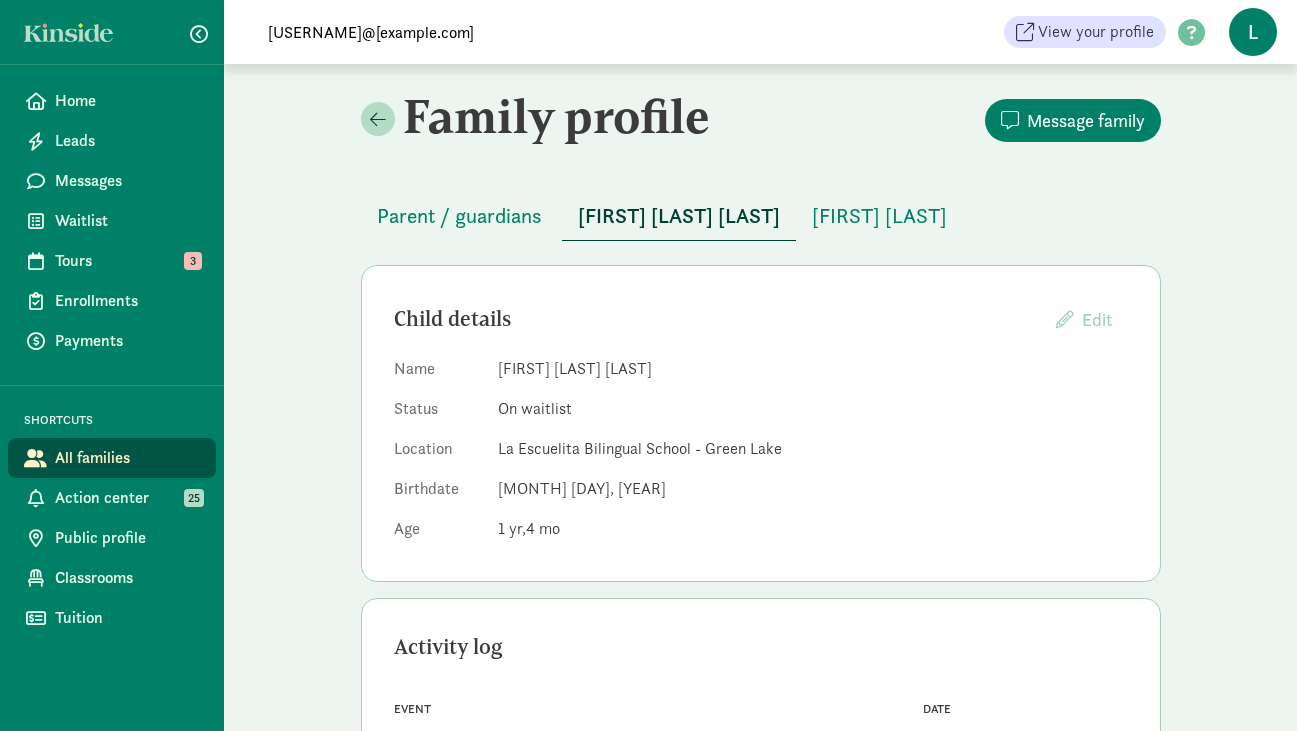type on "[USERNAME]@[example.com]" 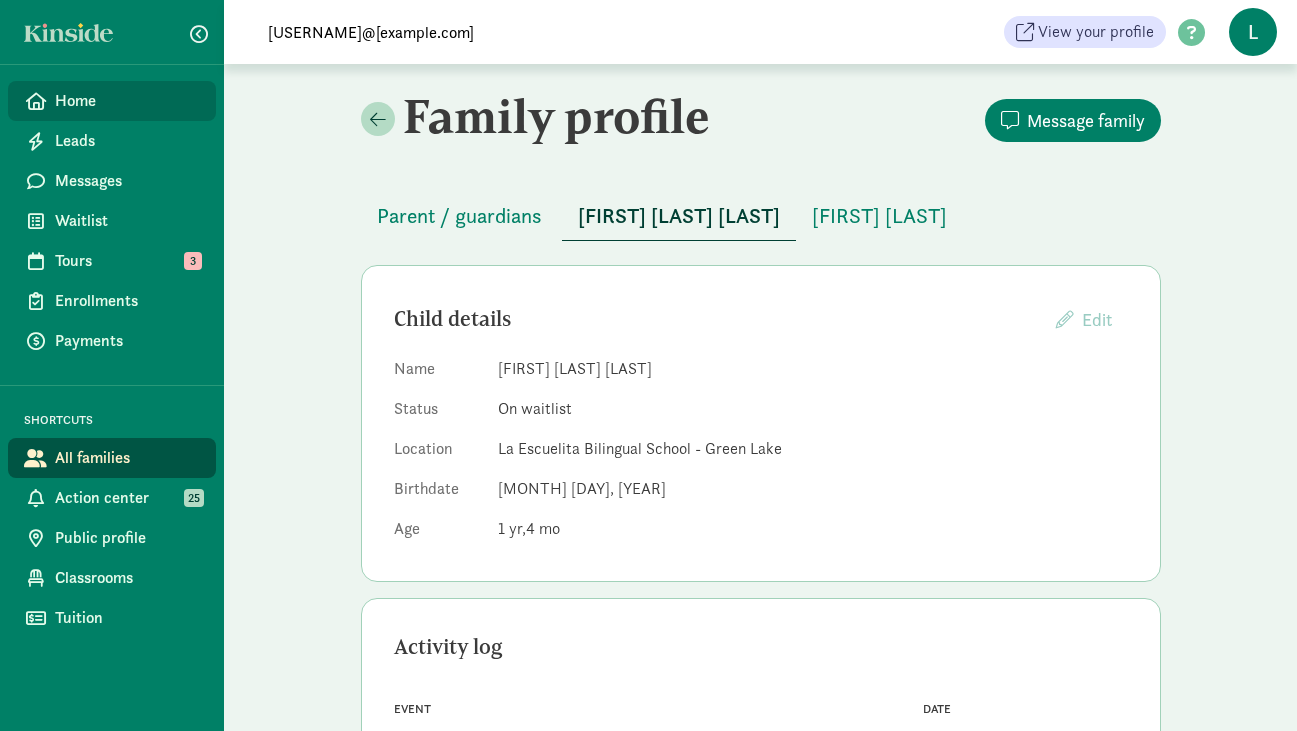 click on "Home" at bounding box center (127, 101) 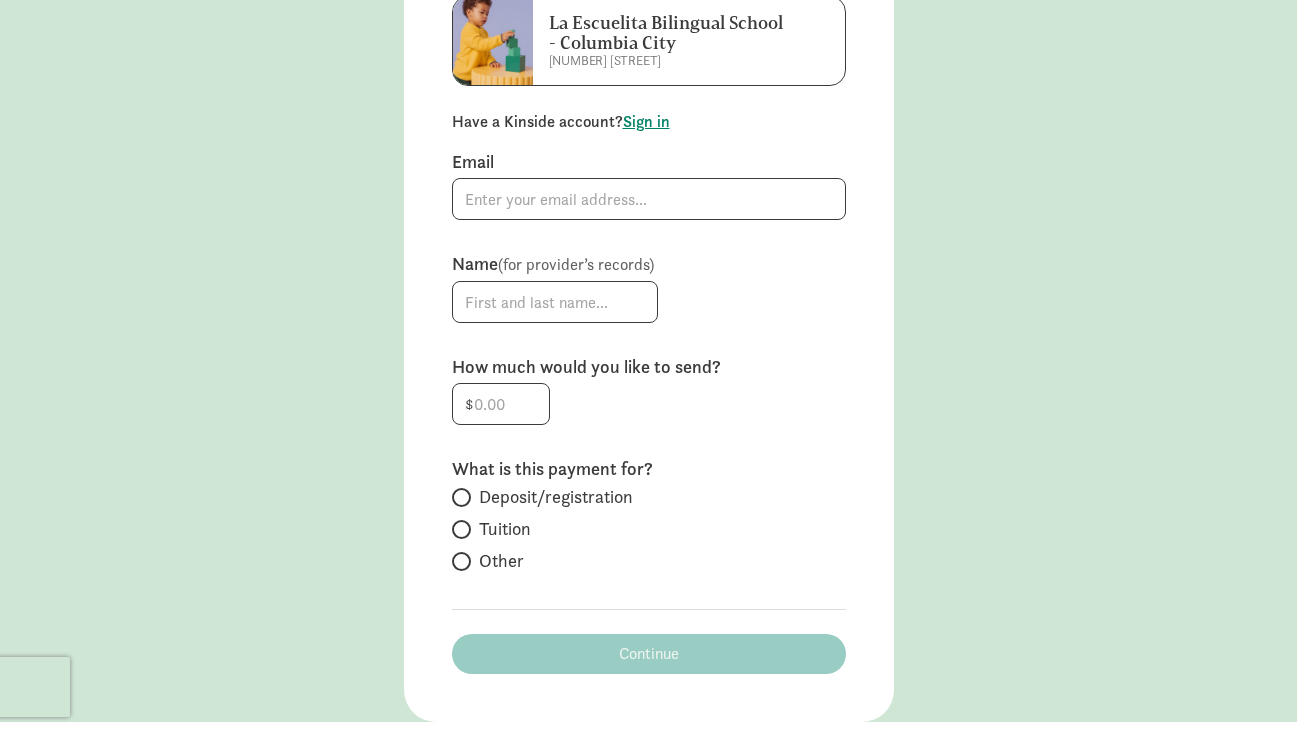 scroll, scrollTop: 302, scrollLeft: 0, axis: vertical 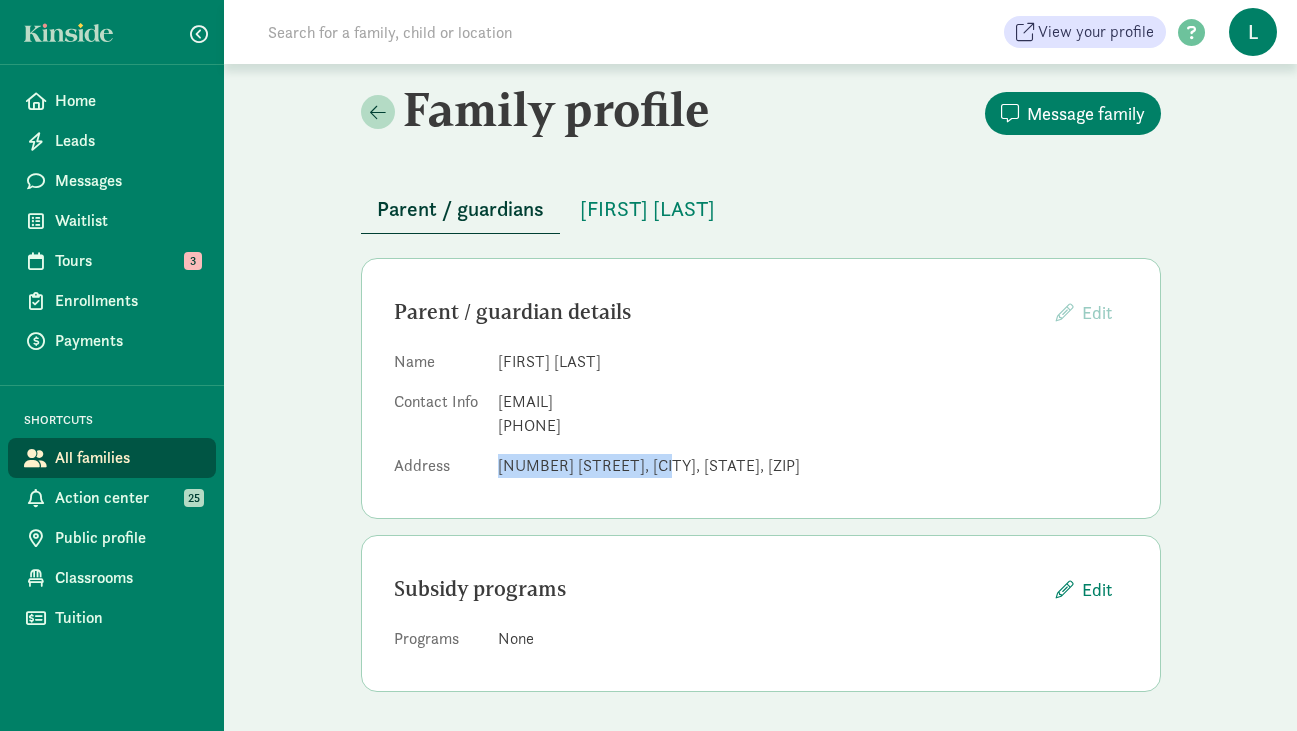 drag, startPoint x: 657, startPoint y: 462, endPoint x: 488, endPoint y: 473, distance: 169.3576 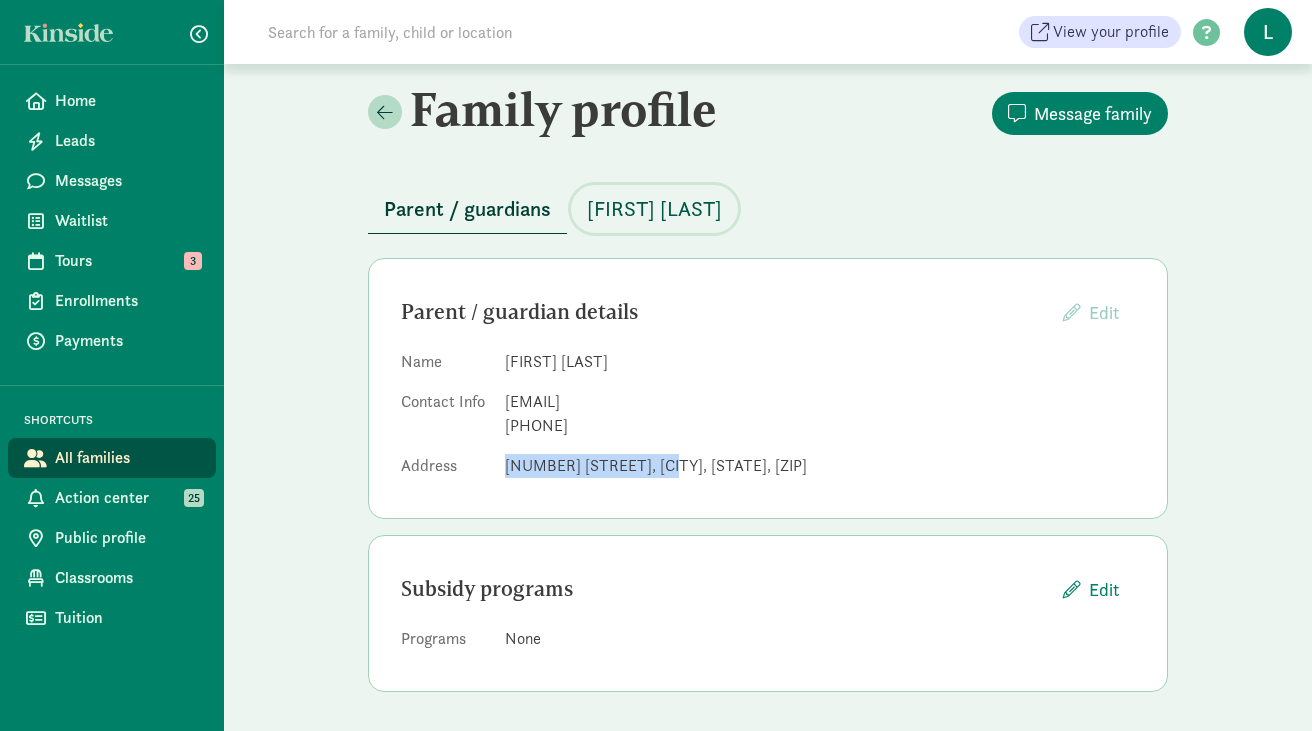 click on "[FIRST] [LAST]" at bounding box center [654, 209] 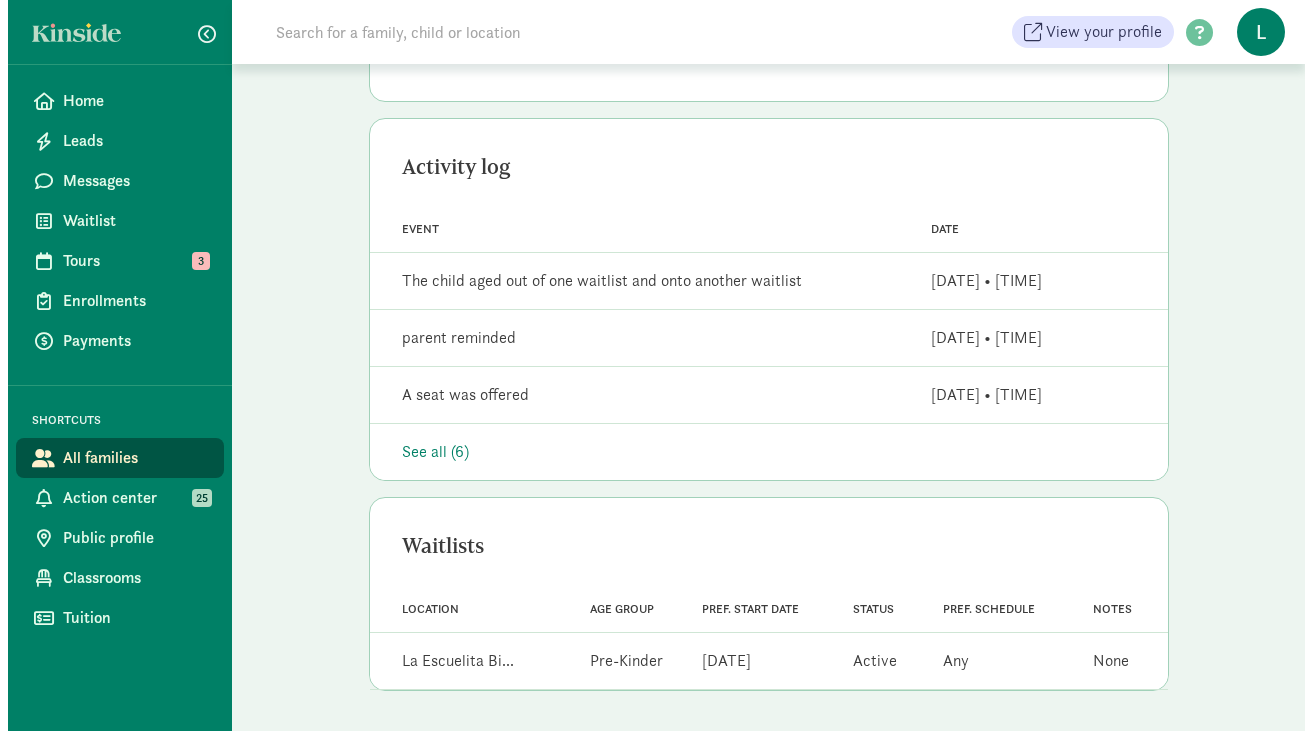 scroll, scrollTop: 0, scrollLeft: 0, axis: both 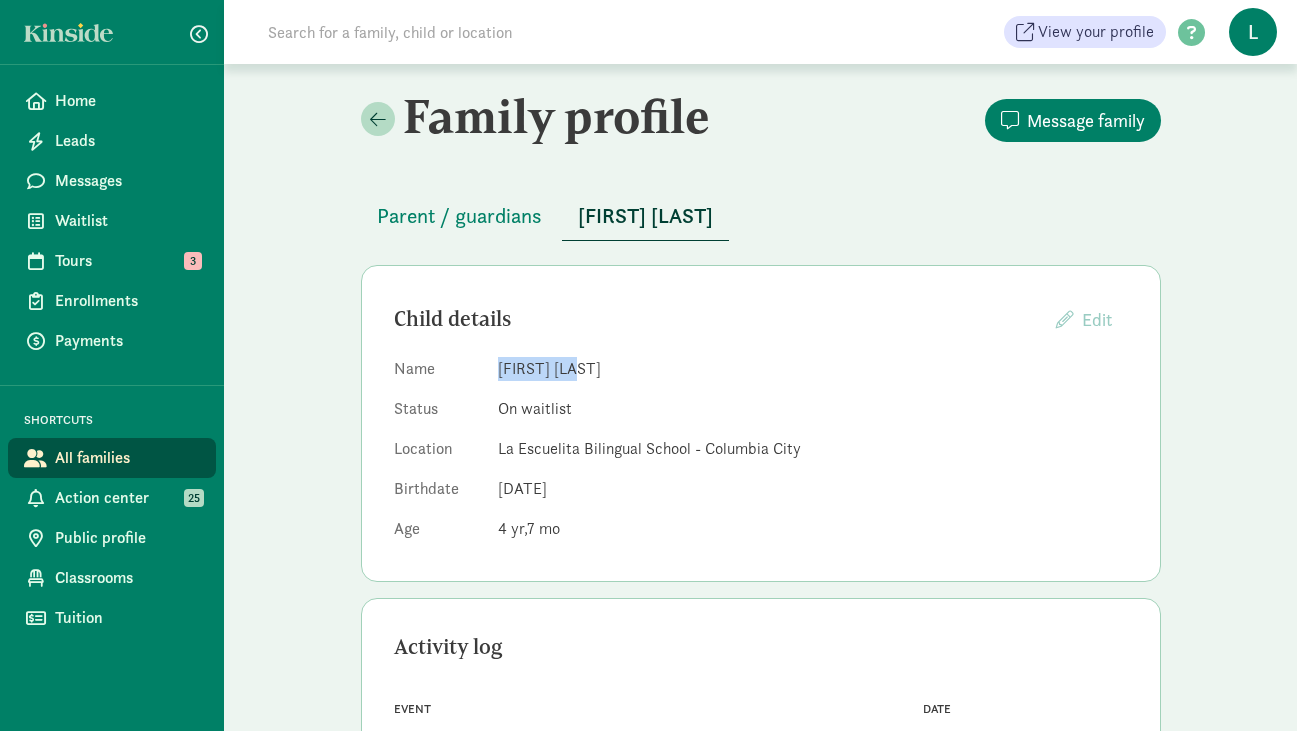drag, startPoint x: 577, startPoint y: 373, endPoint x: 498, endPoint y: 370, distance: 79.05694 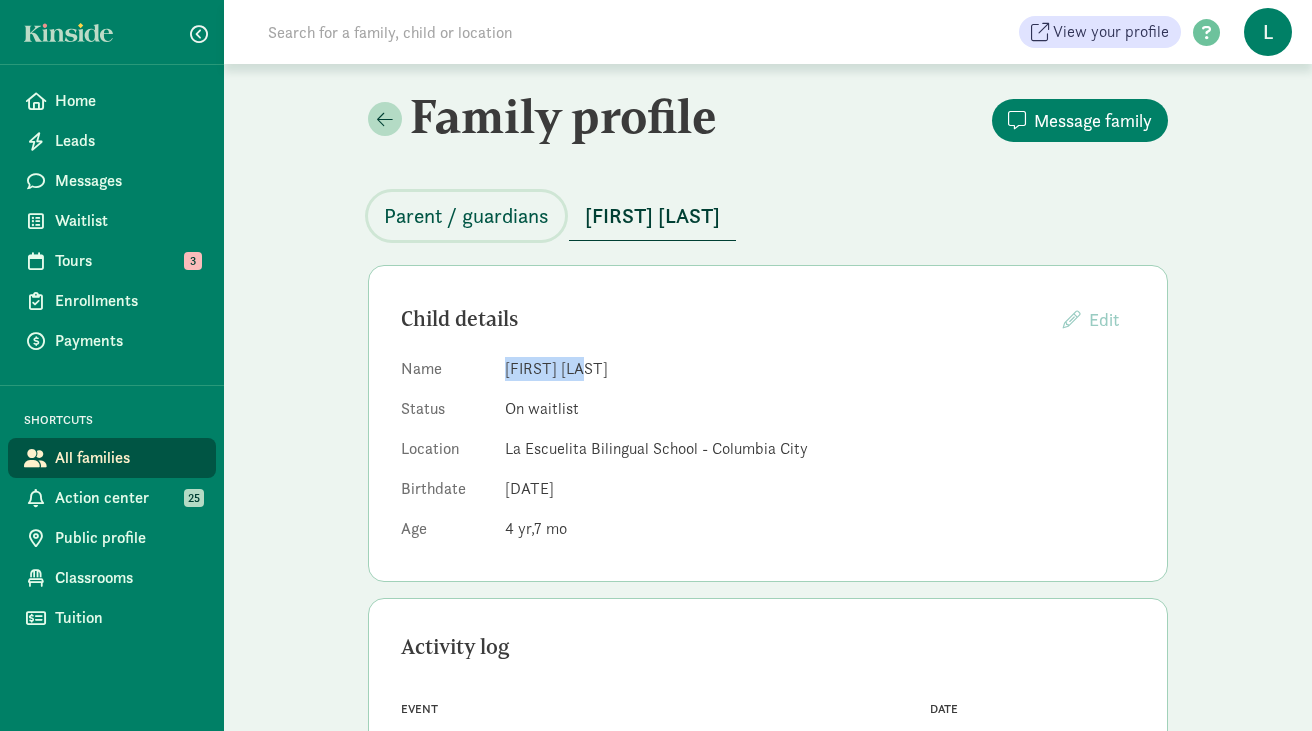 click on "Parent / guardians" at bounding box center [466, 216] 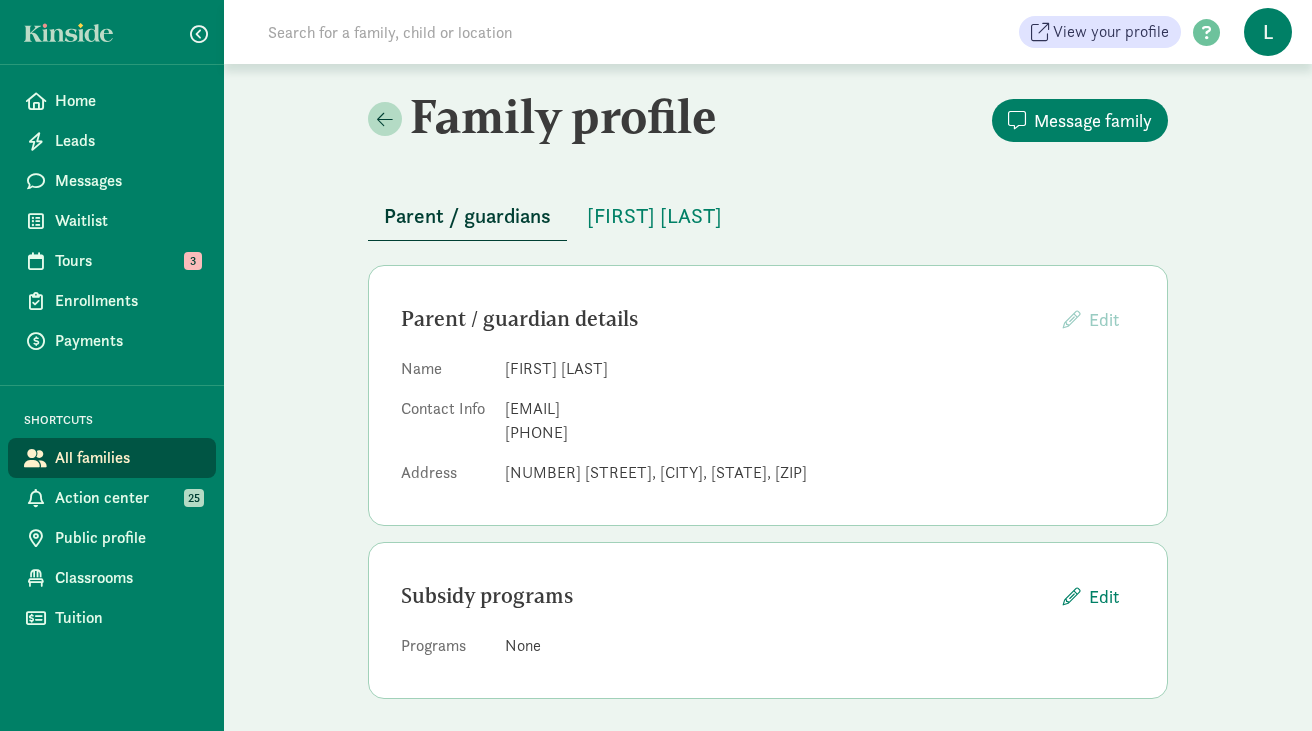 drag, startPoint x: 799, startPoint y: 475, endPoint x: 507, endPoint y: 474, distance: 292.0017 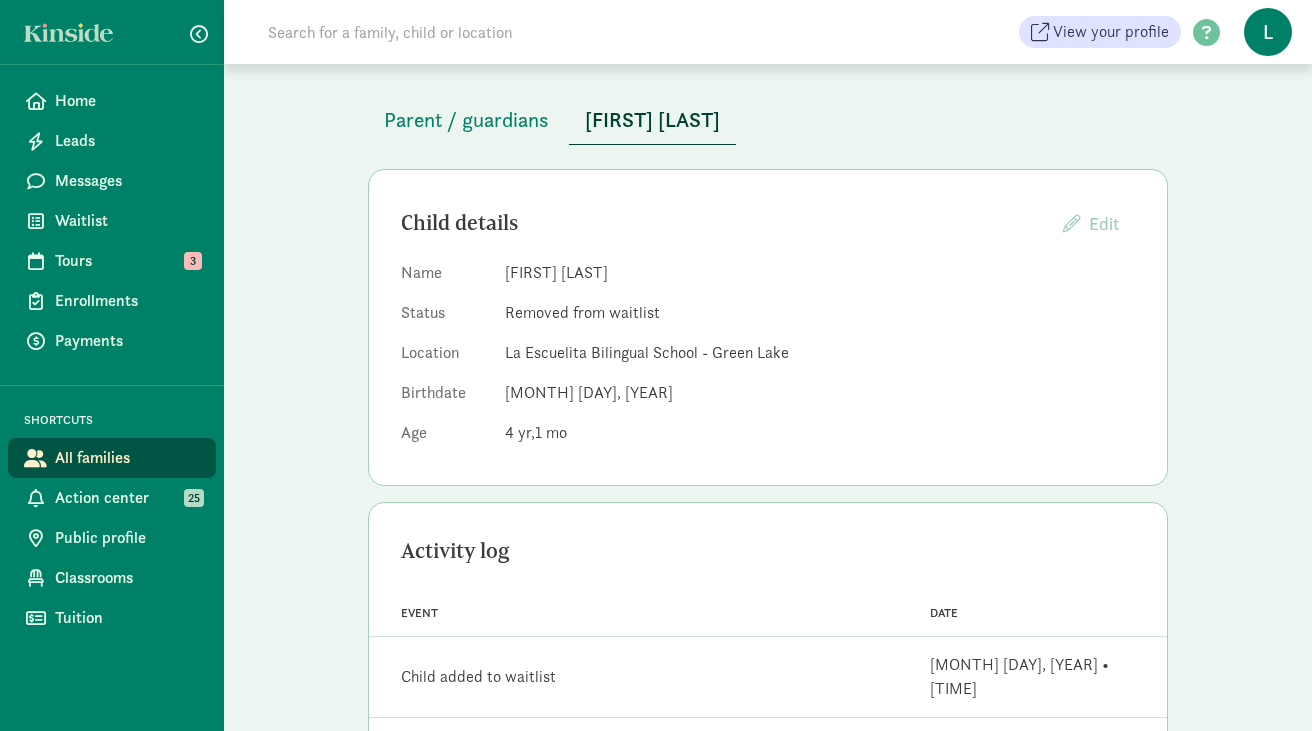 scroll, scrollTop: 93, scrollLeft: 0, axis: vertical 